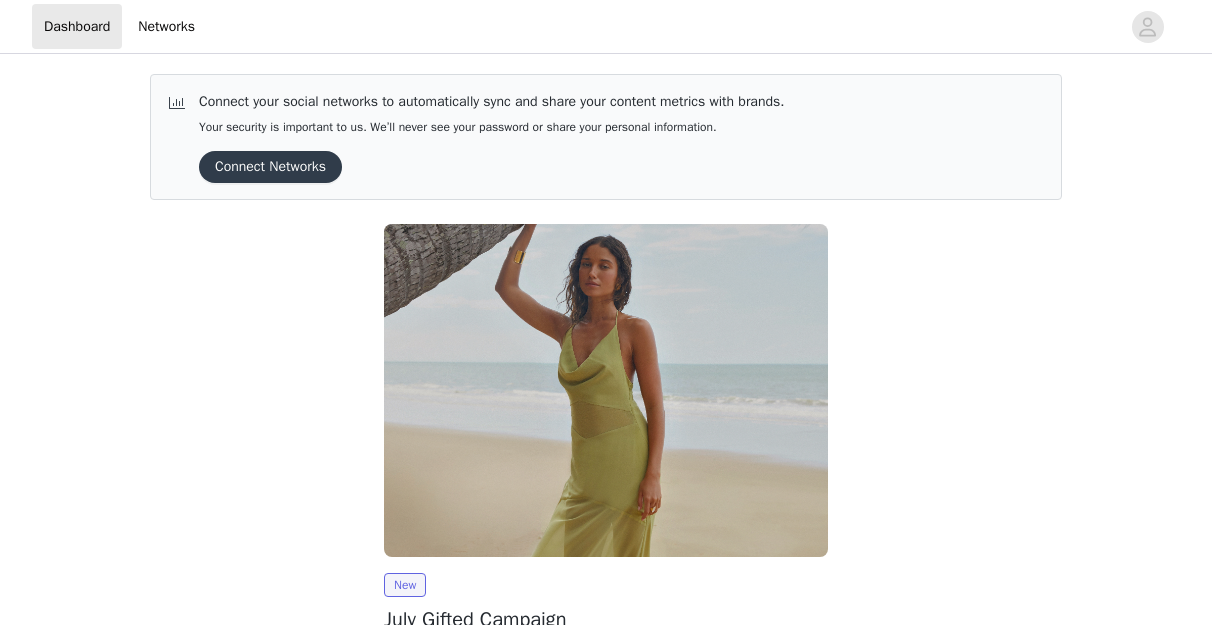 scroll, scrollTop: 0, scrollLeft: 0, axis: both 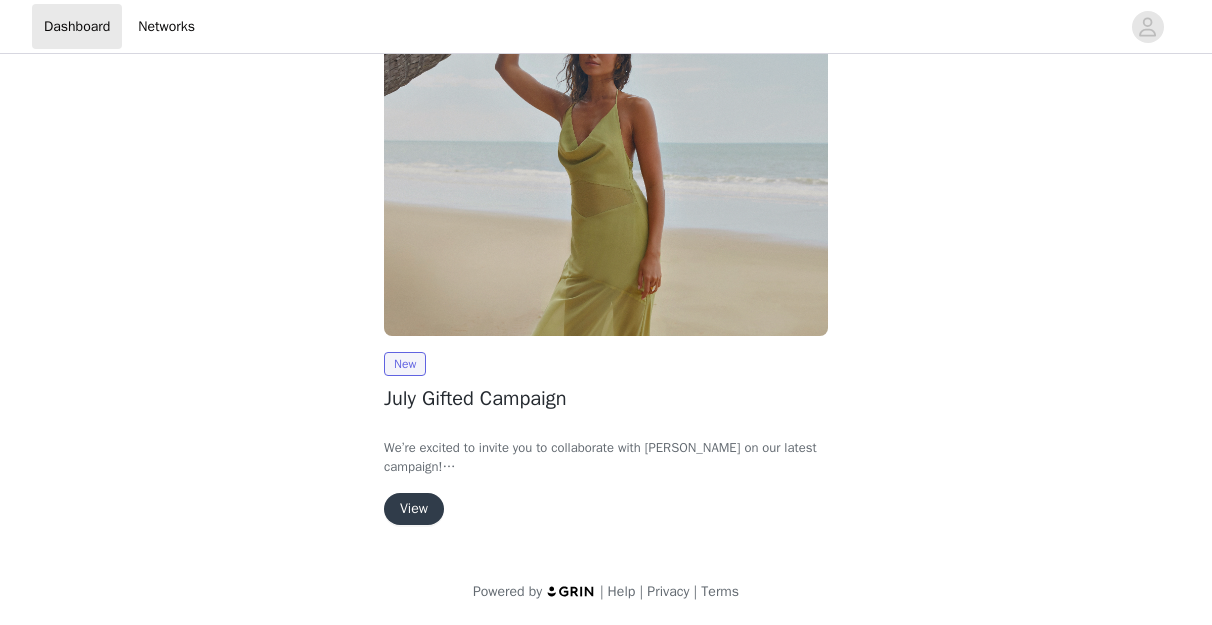 click on "View" at bounding box center (414, 509) 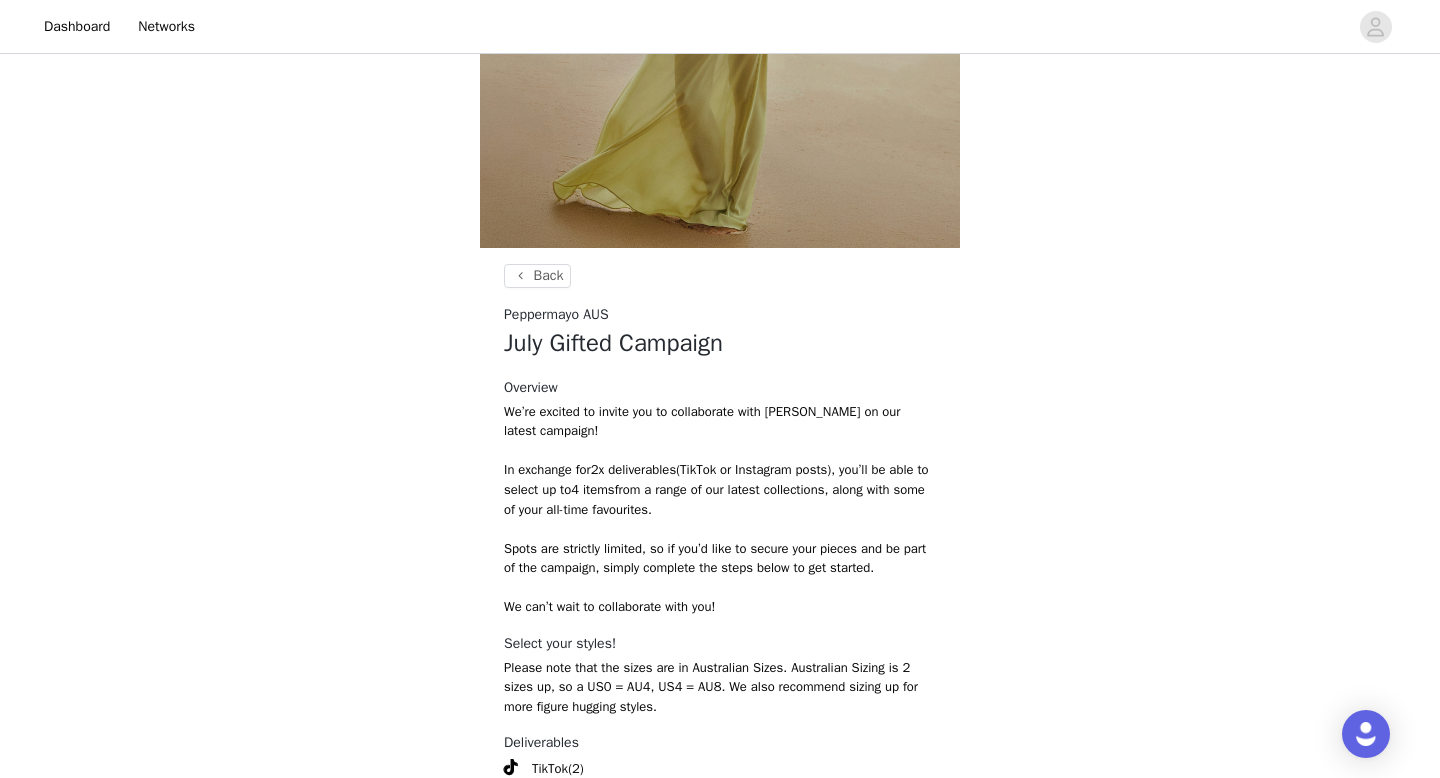 scroll, scrollTop: 717, scrollLeft: 0, axis: vertical 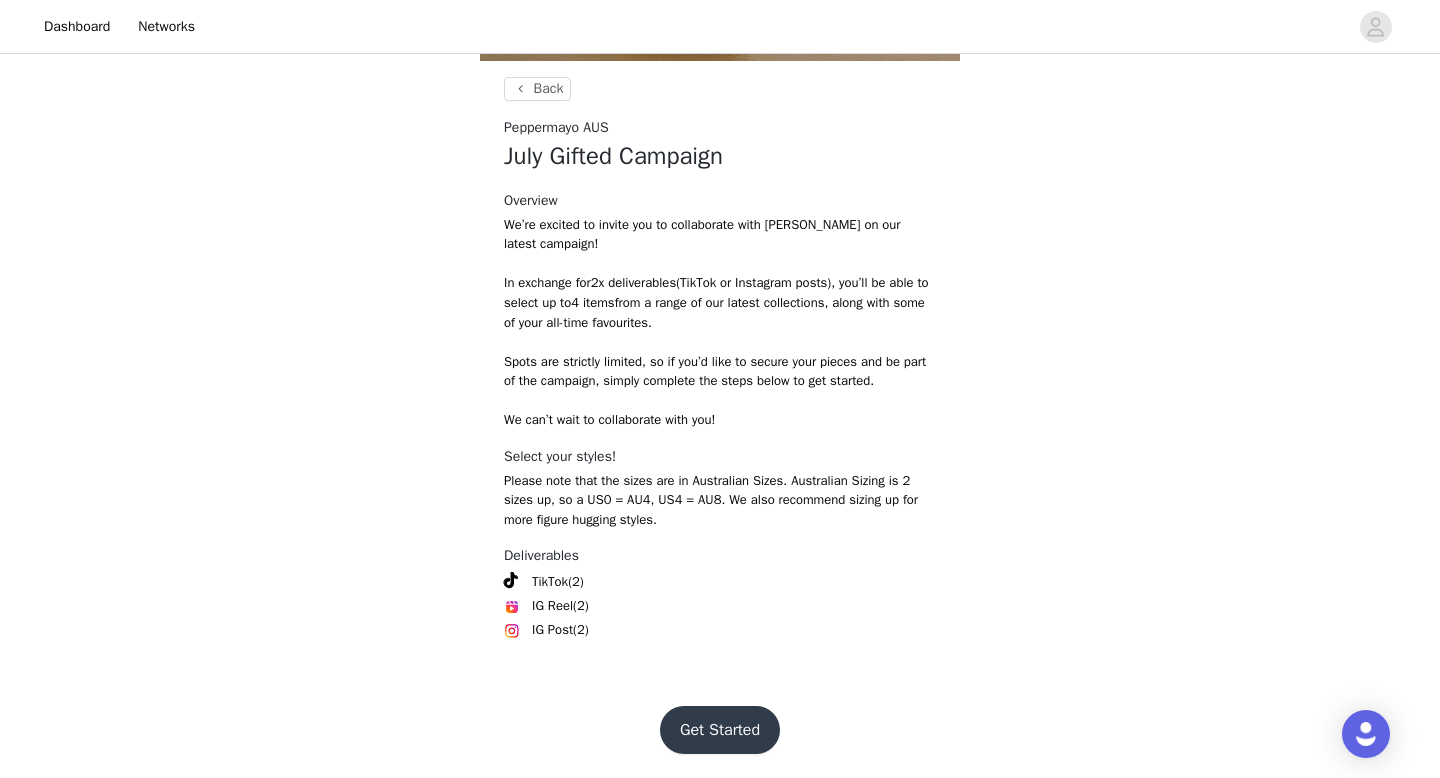 click on "Get Started" at bounding box center [720, 730] 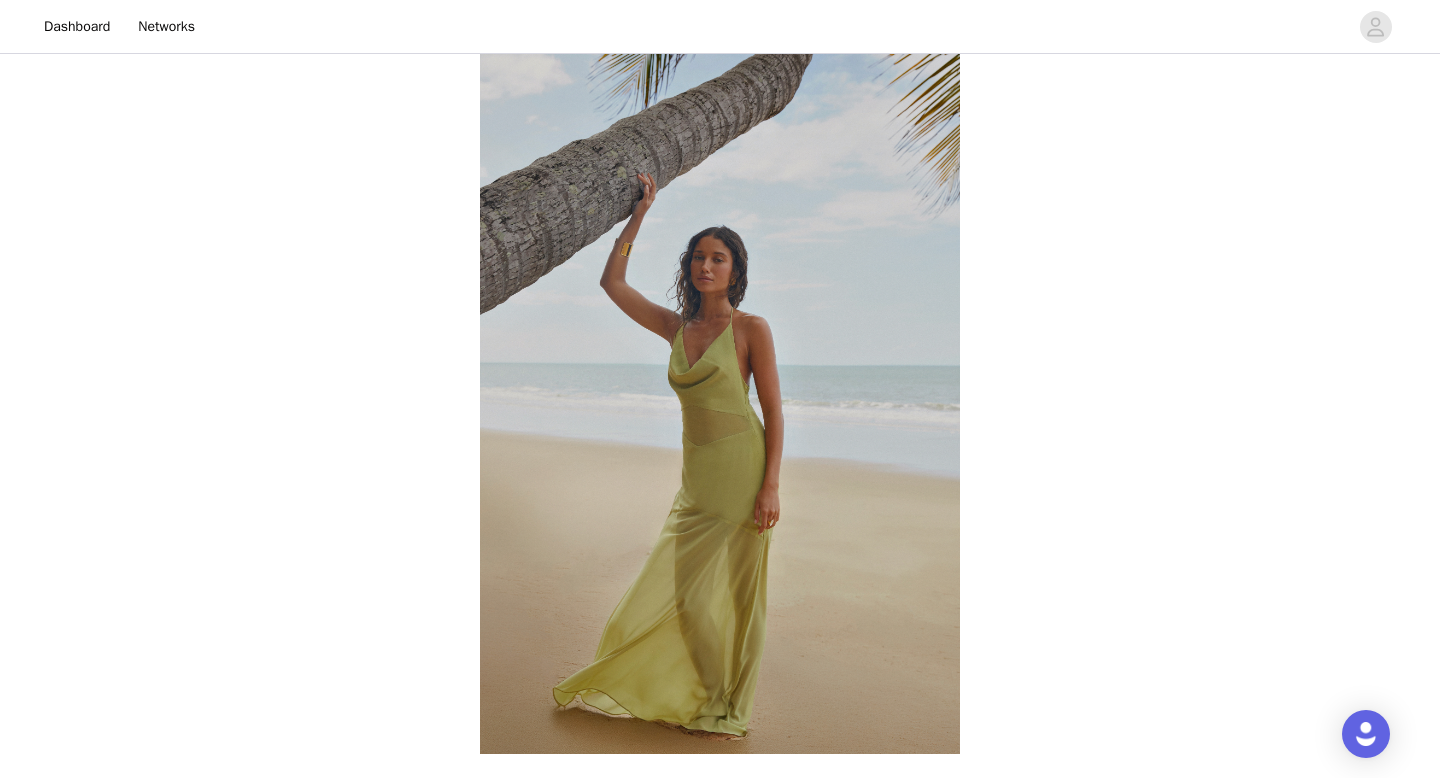 scroll, scrollTop: 717, scrollLeft: 0, axis: vertical 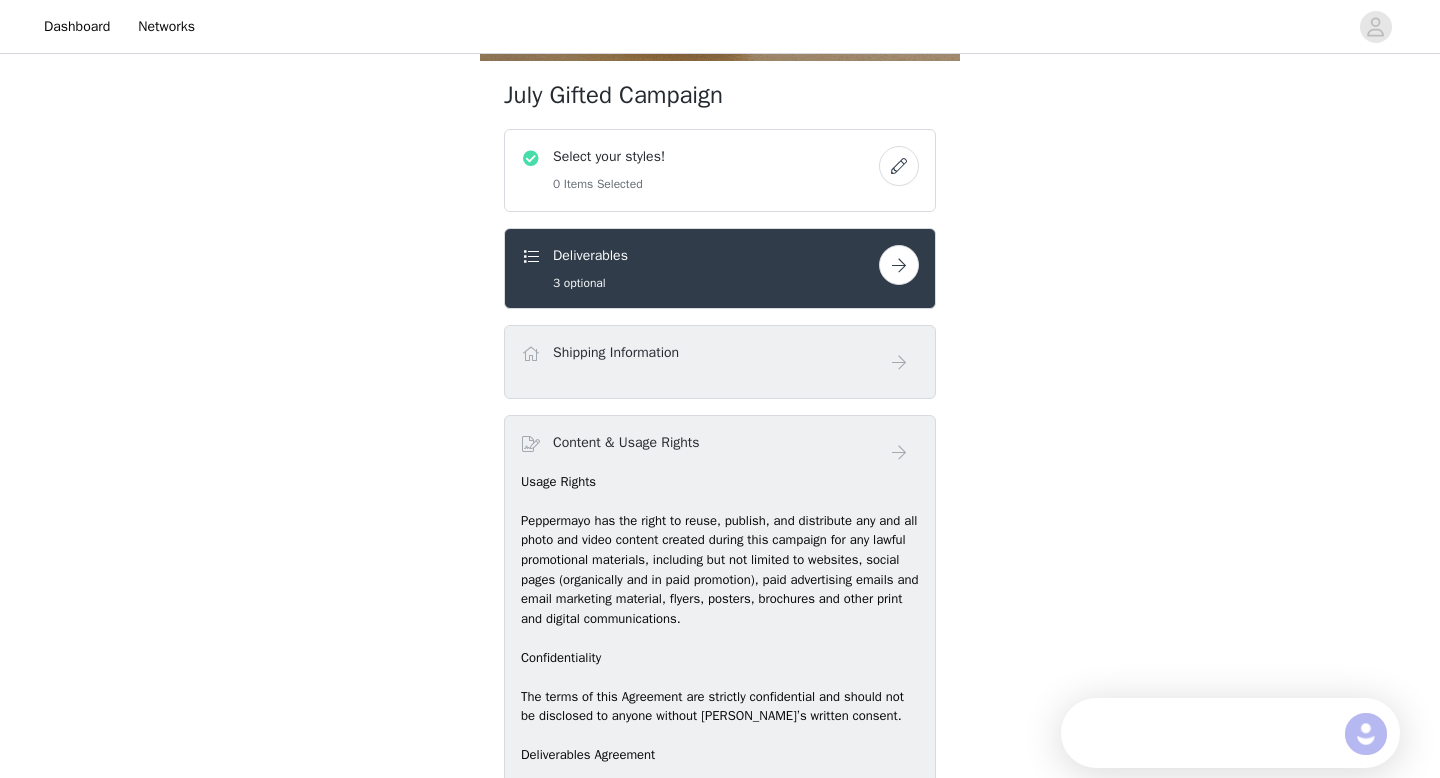 click on "Select your styles!   0 Items Selected" at bounding box center [700, 170] 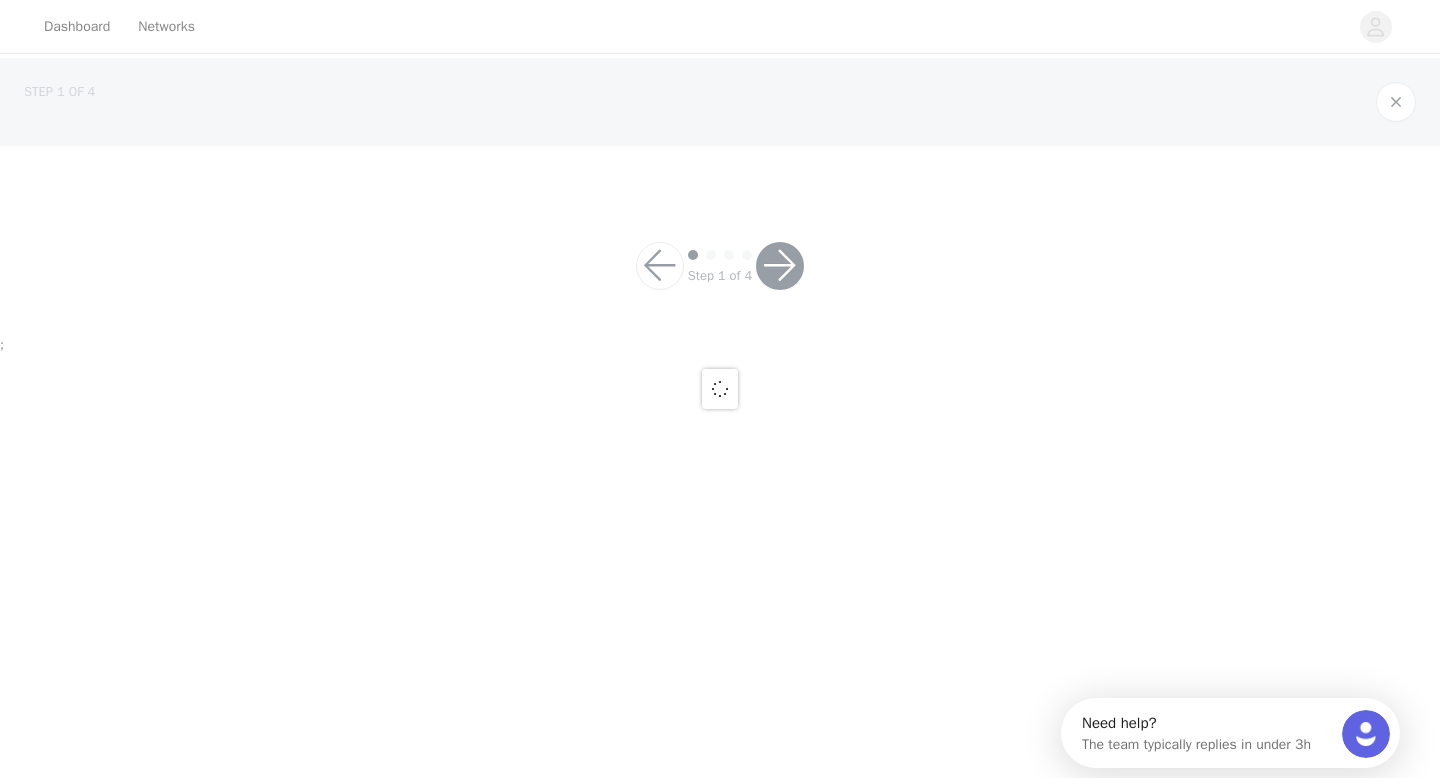 scroll, scrollTop: 0, scrollLeft: 0, axis: both 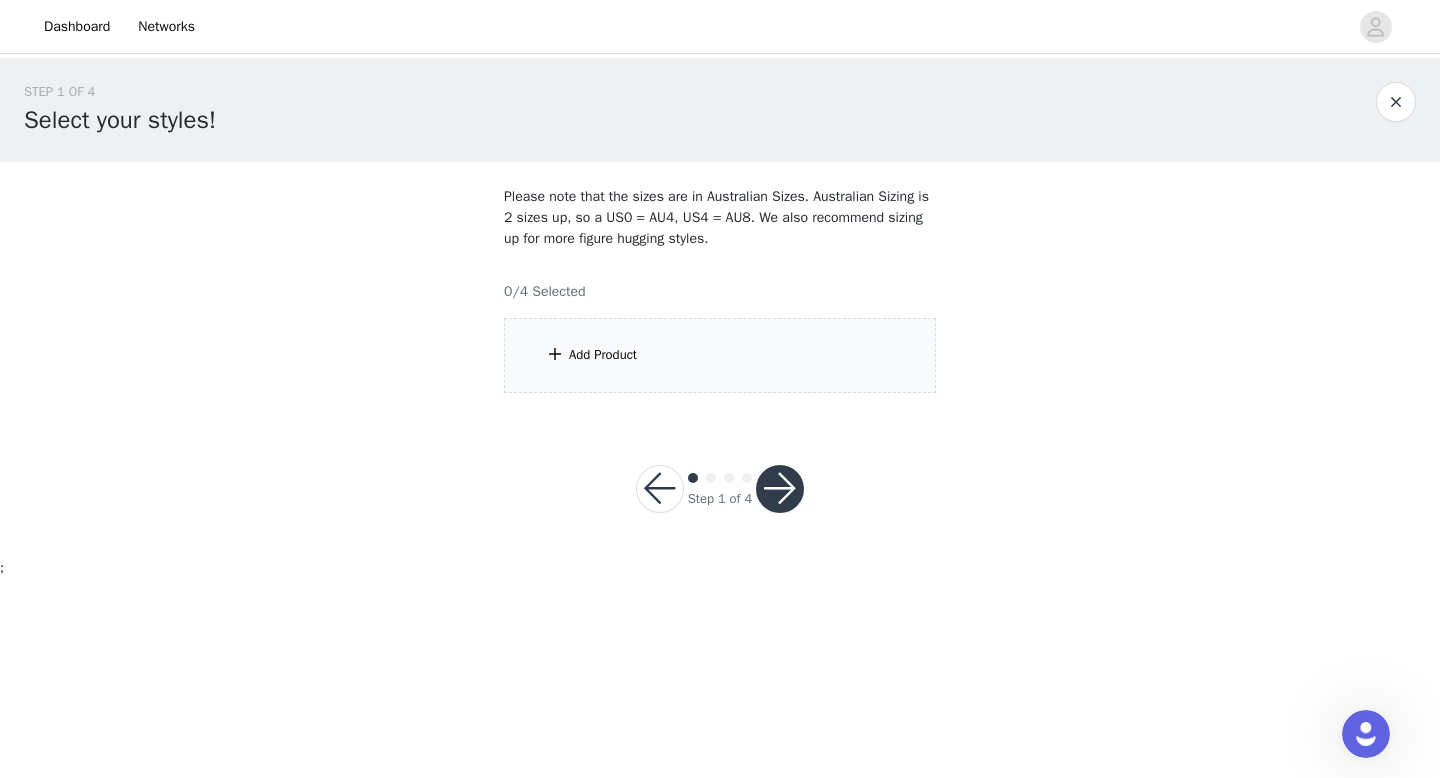 click on "Add Product" at bounding box center (720, 355) 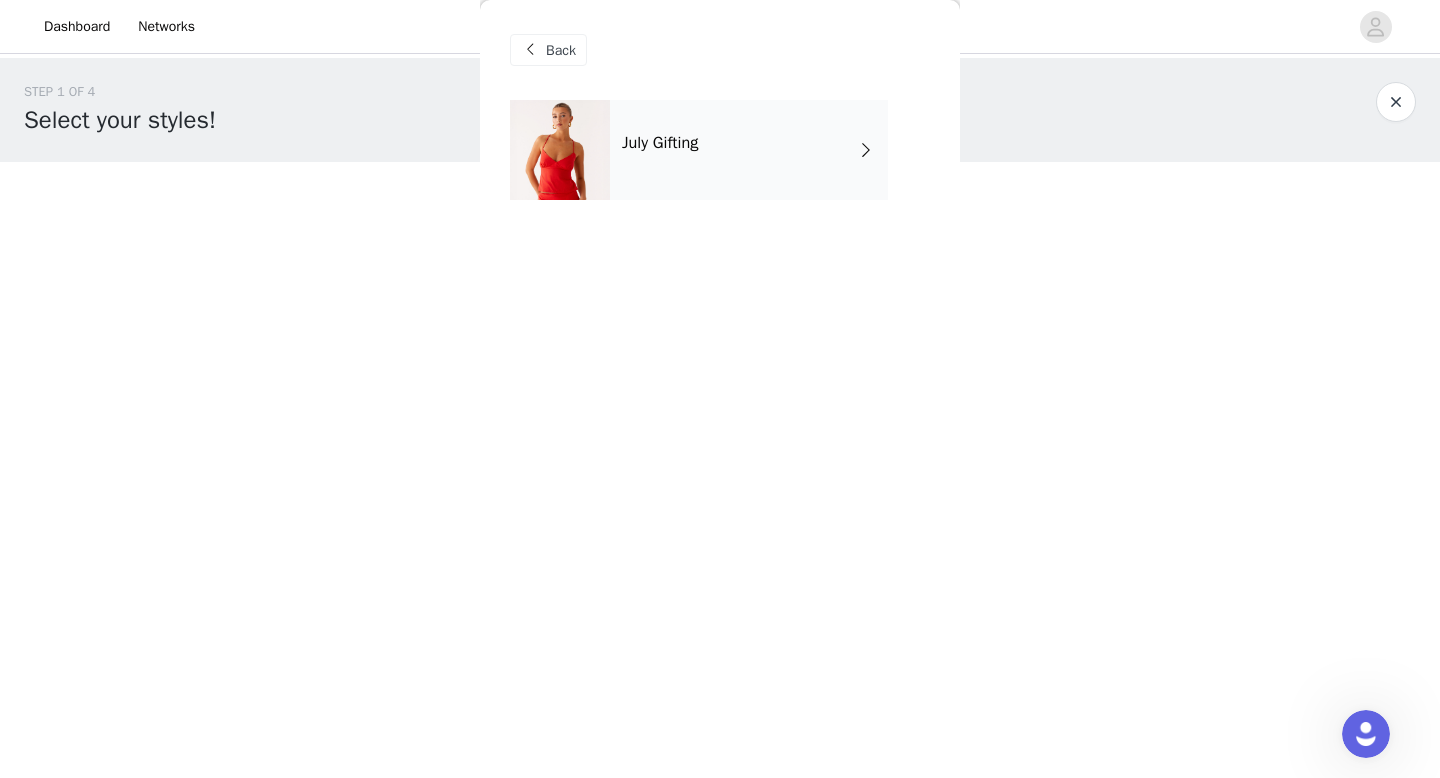 click on "July Gifting" at bounding box center (749, 150) 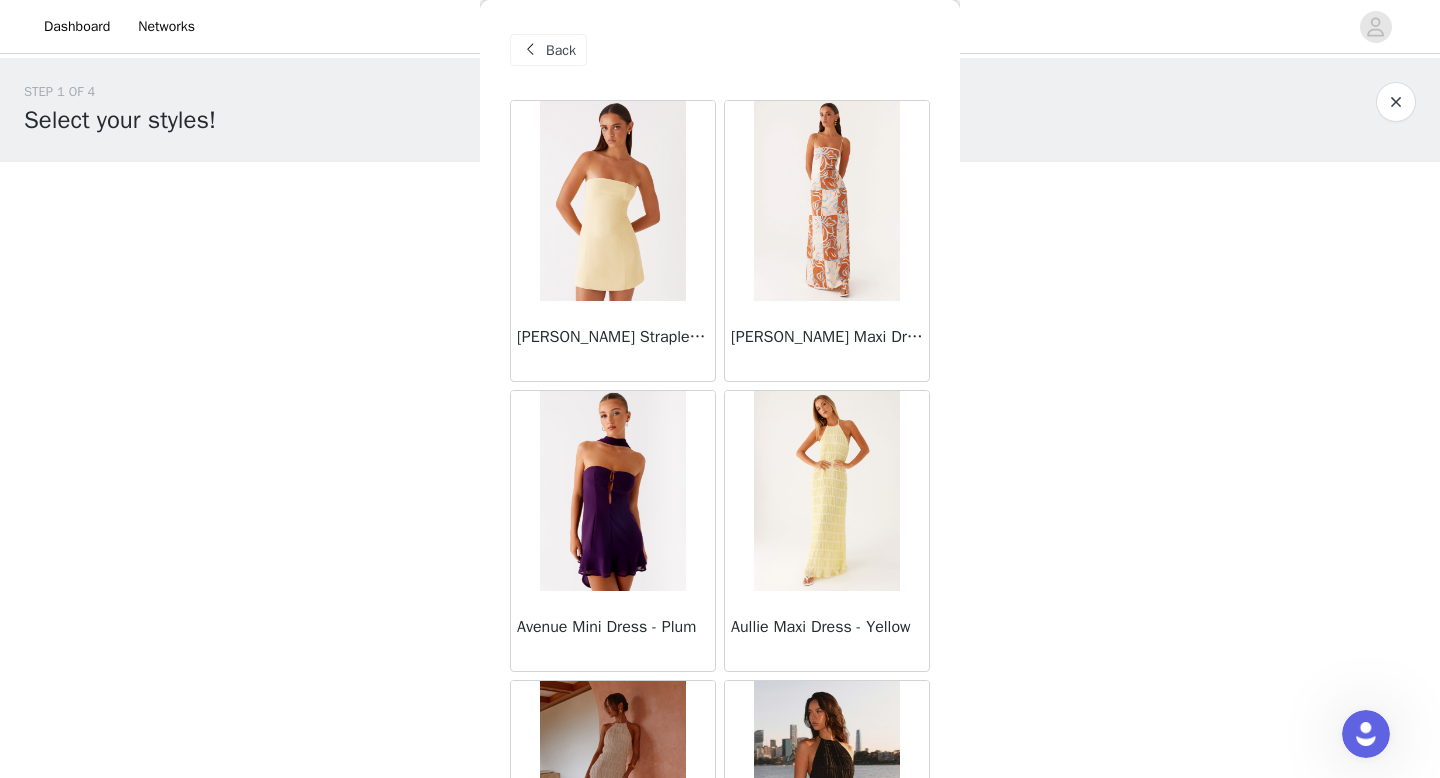 click on "STEP 1 OF 4
Select your styles!
Please note that the sizes are in Australian Sizes. Australian Sizing is 2 sizes up, so a US0 = AU4, US4 = AU8. We also recommend sizing up for more figure hugging styles.       0/4 Selected           Add Product       Back       Ayanna Strapless Mini Dress - Yellow       Aster Bloom Maxi Dress - Orange Blue Floral       Avenue Mini Dress - Plum       Aullie Maxi Dress - Yellow       Aullie Maxi Dress - Ivory       Aullie Mini Dress - Black       Avalia Backless Scarf Mini Dress - White Polka Dot       Aullie Maxi Dress - Blue       Aster Bloom Maxi Dress - Bloom Wave Print       Athens One Shoulder Top - Floral       Aullie Mini Dress - Blue       Aullie Maxi Dress - Black       Ayanna Strapless Mini Dress - Cobalt       Atlantic Midi Dress - Yellow       Aullie Maxi Dress - Pink       Azura Halter Top - Yellow       Beki Beaded Mesh Maxi Dress - Deep Red" at bounding box center (720, 309) 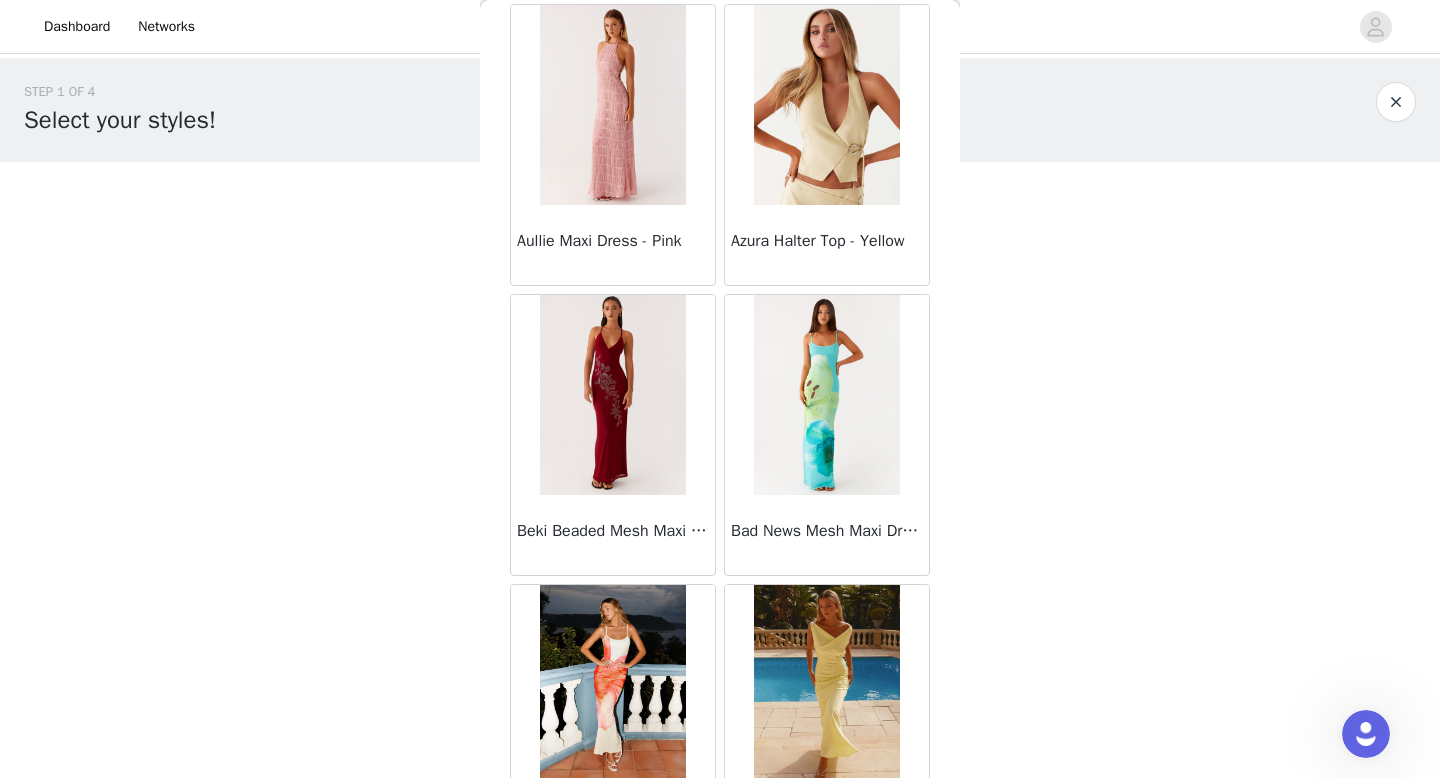 scroll, scrollTop: 2282, scrollLeft: 0, axis: vertical 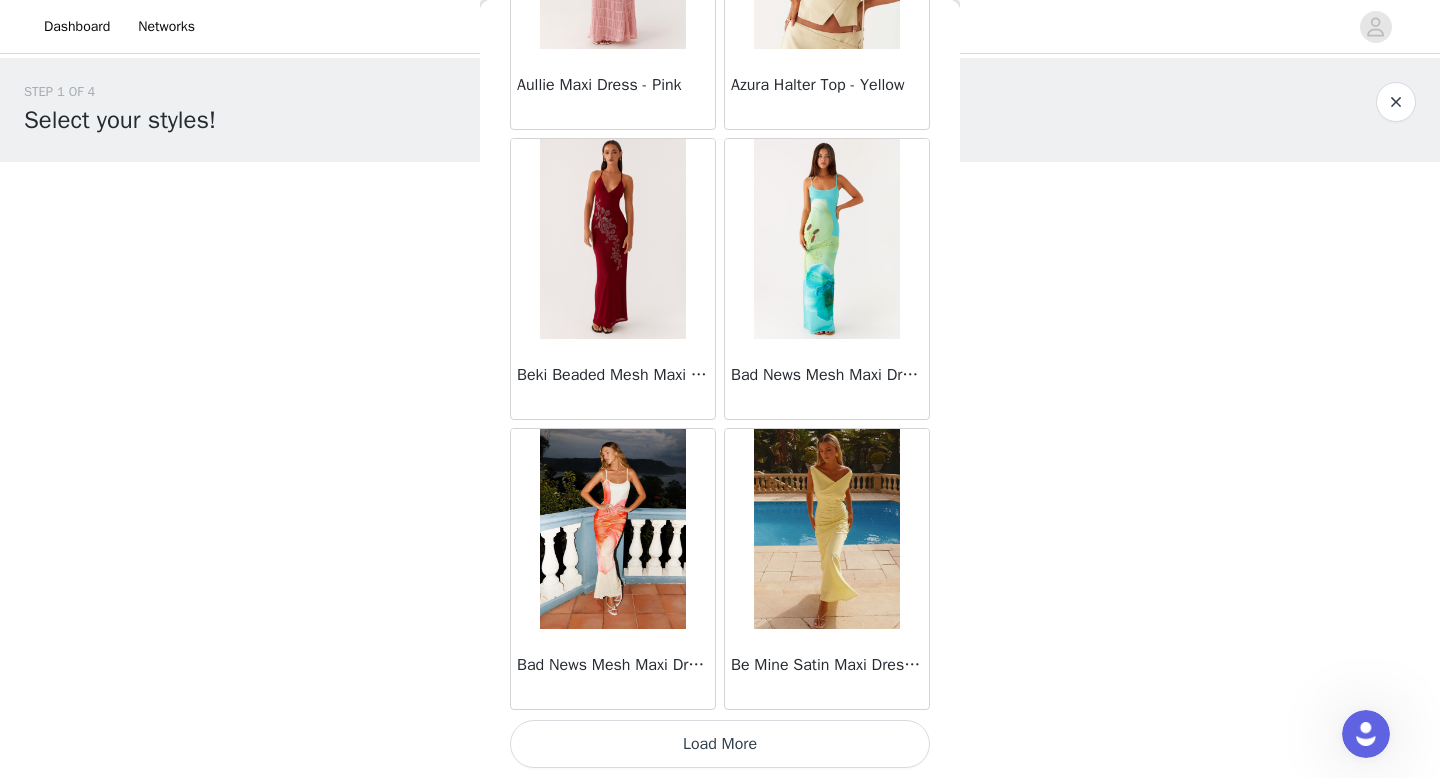 click on "Load More" at bounding box center (720, 744) 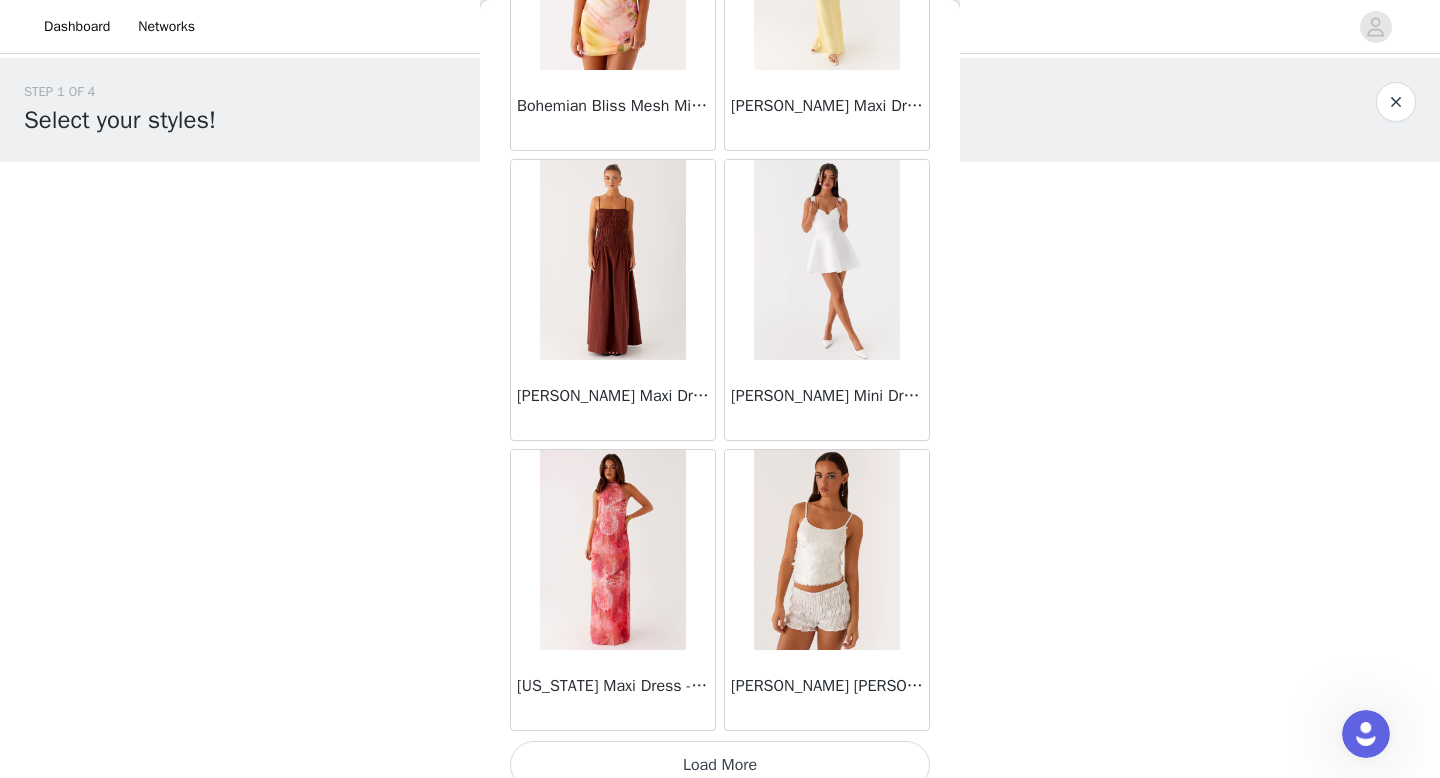 scroll, scrollTop: 5182, scrollLeft: 0, axis: vertical 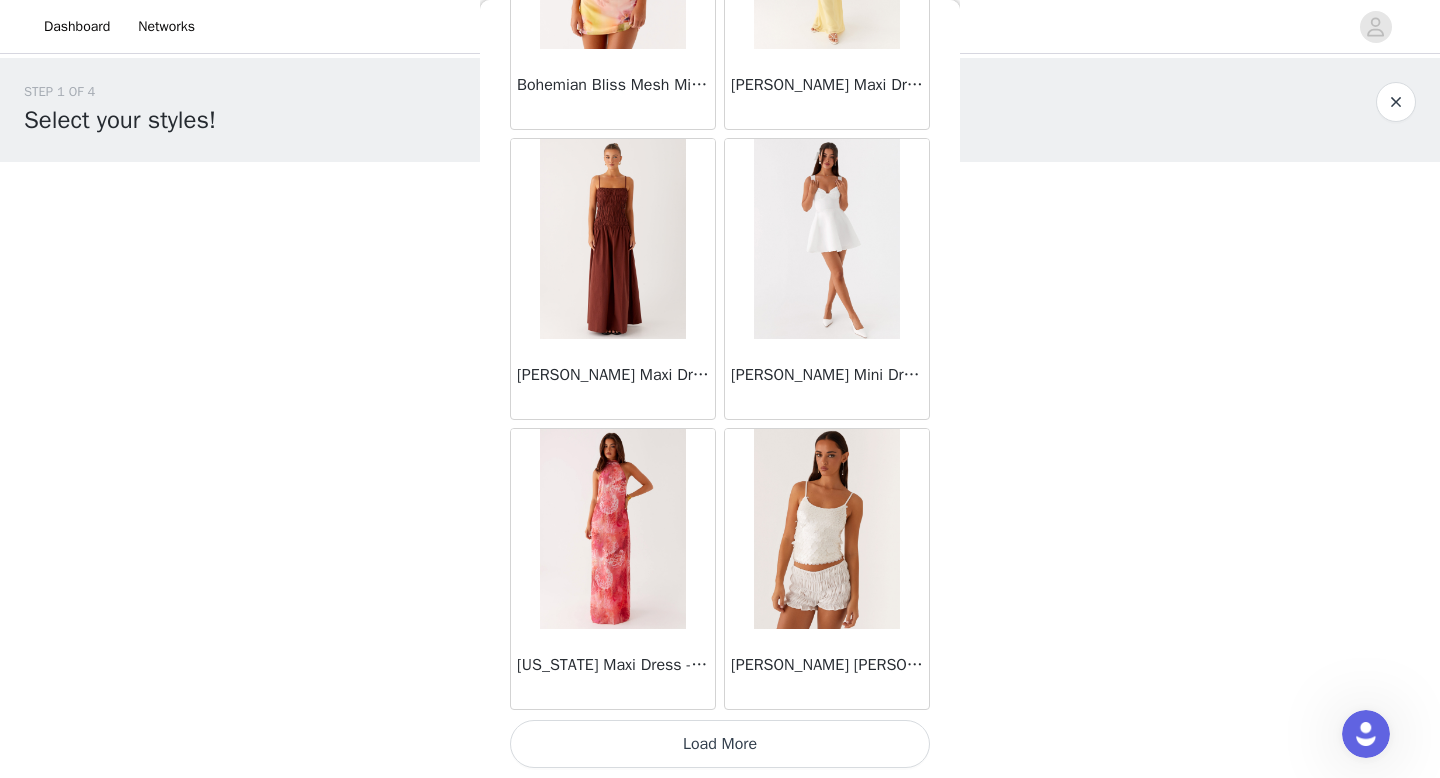 click on "Load More" at bounding box center (720, 744) 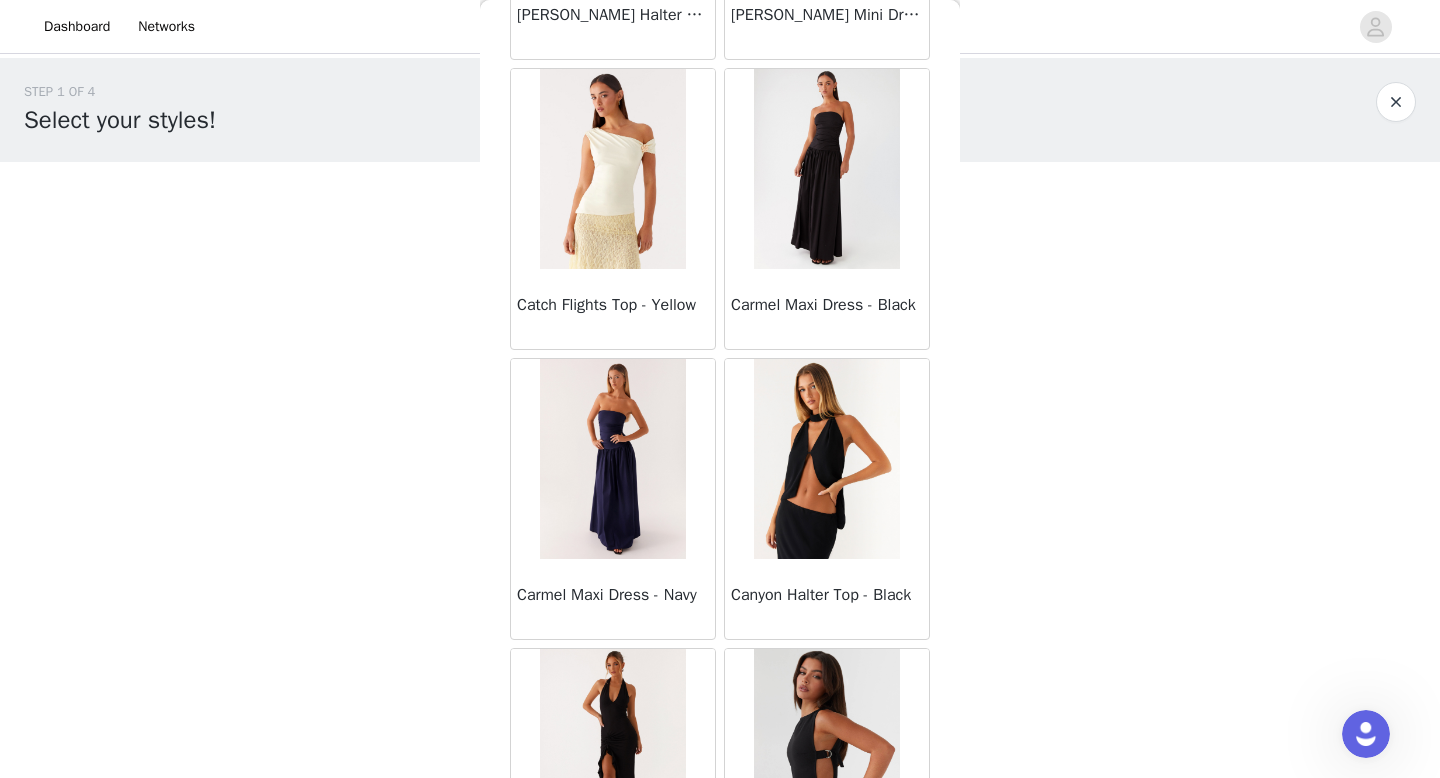 scroll, scrollTop: 8082, scrollLeft: 0, axis: vertical 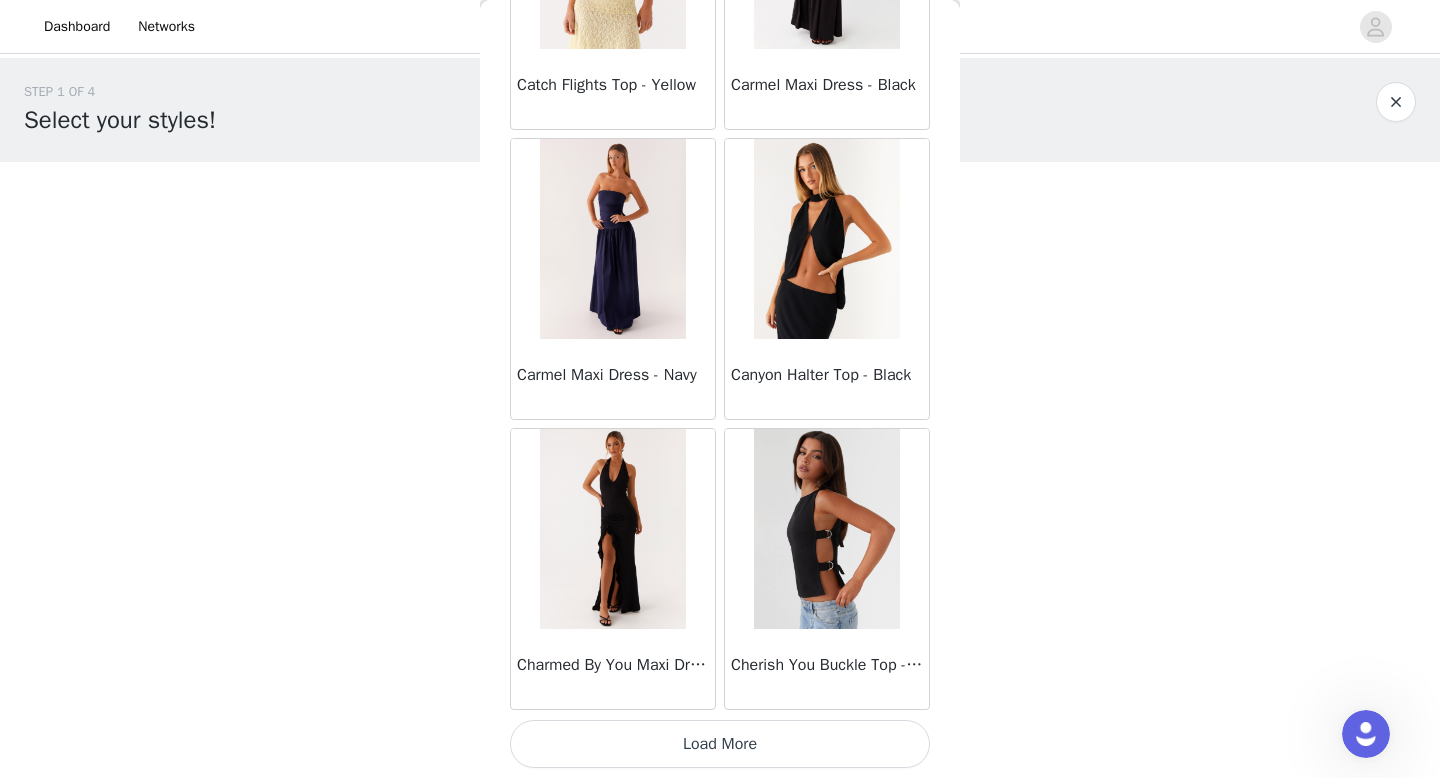 click on "Load More" at bounding box center (720, 744) 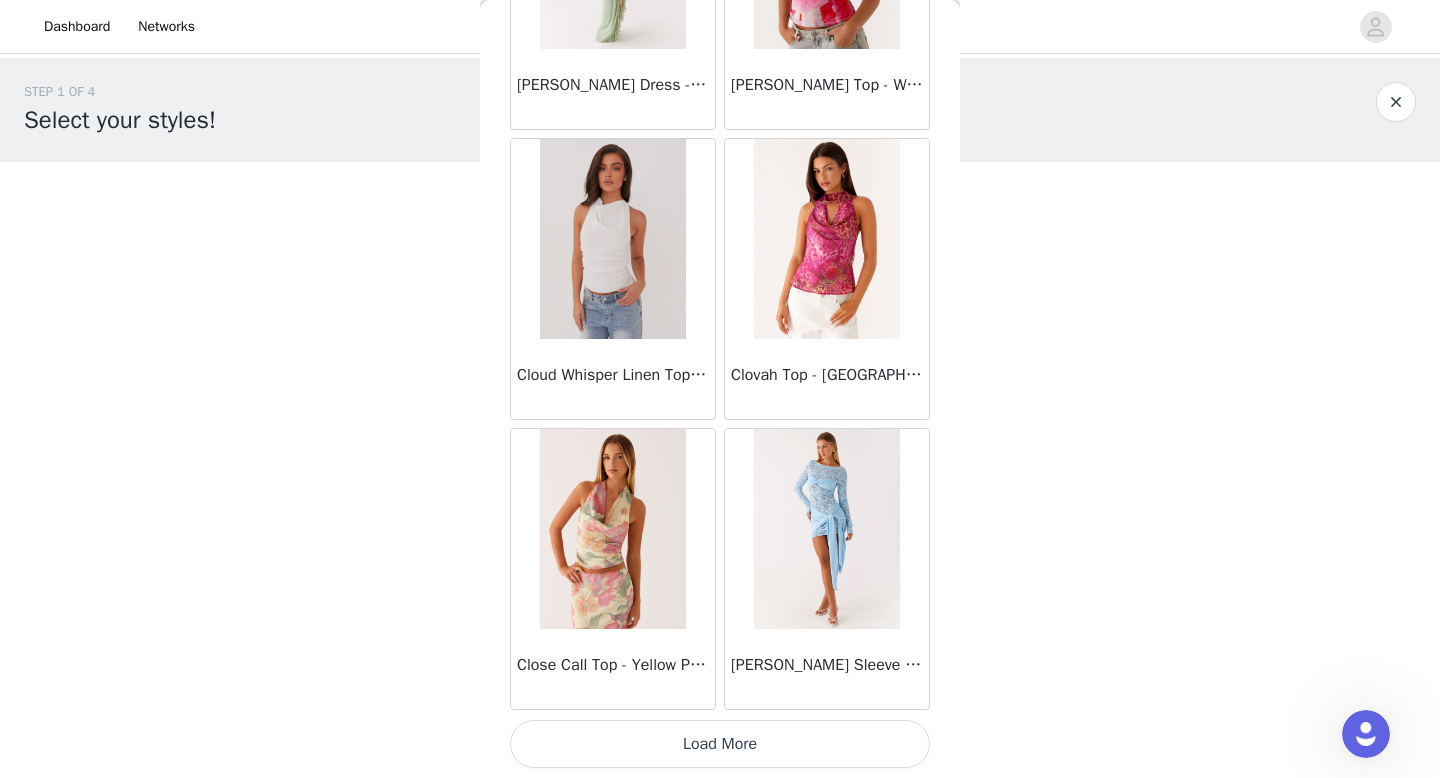 click on "Load More" at bounding box center [720, 744] 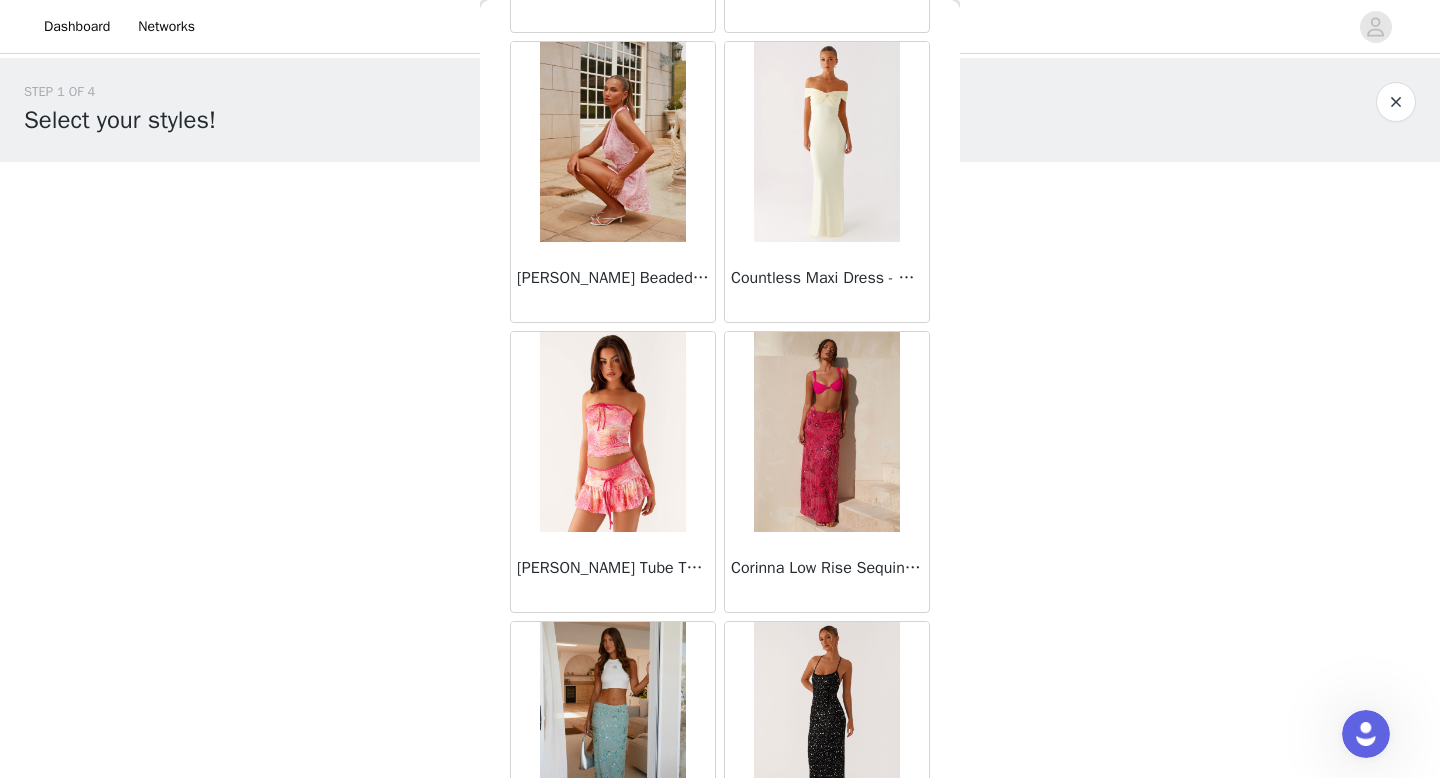 scroll, scrollTop: 11664, scrollLeft: 0, axis: vertical 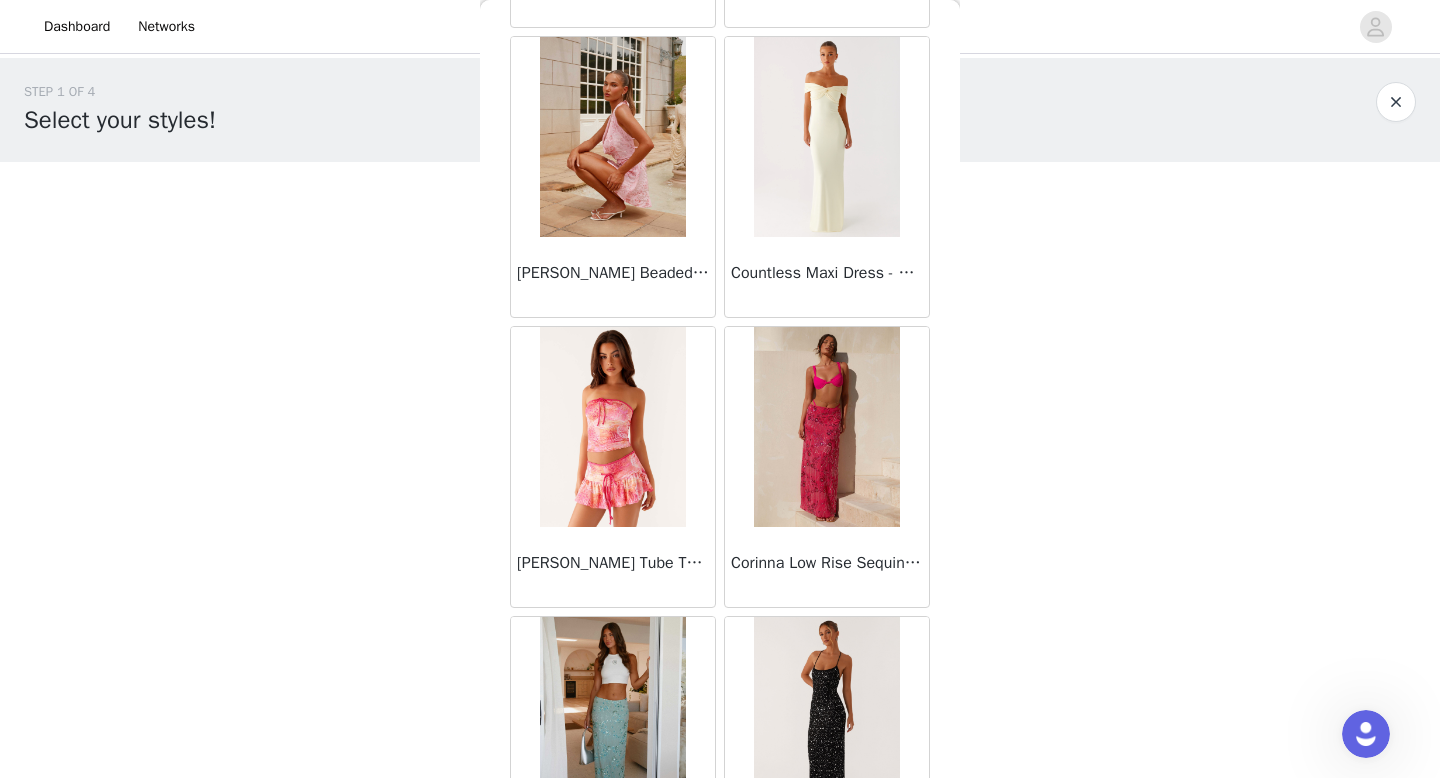 click at bounding box center (612, 137) 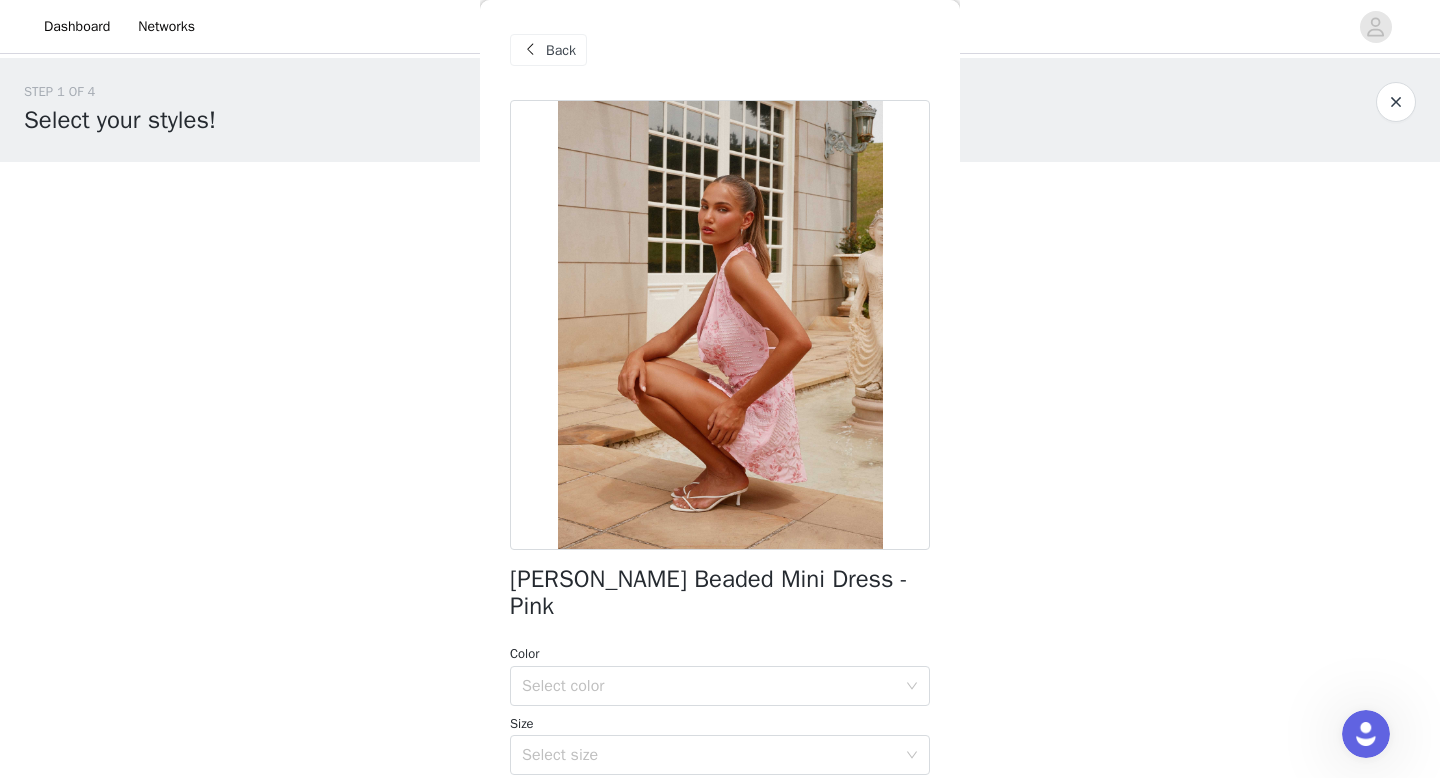 scroll, scrollTop: 61, scrollLeft: 0, axis: vertical 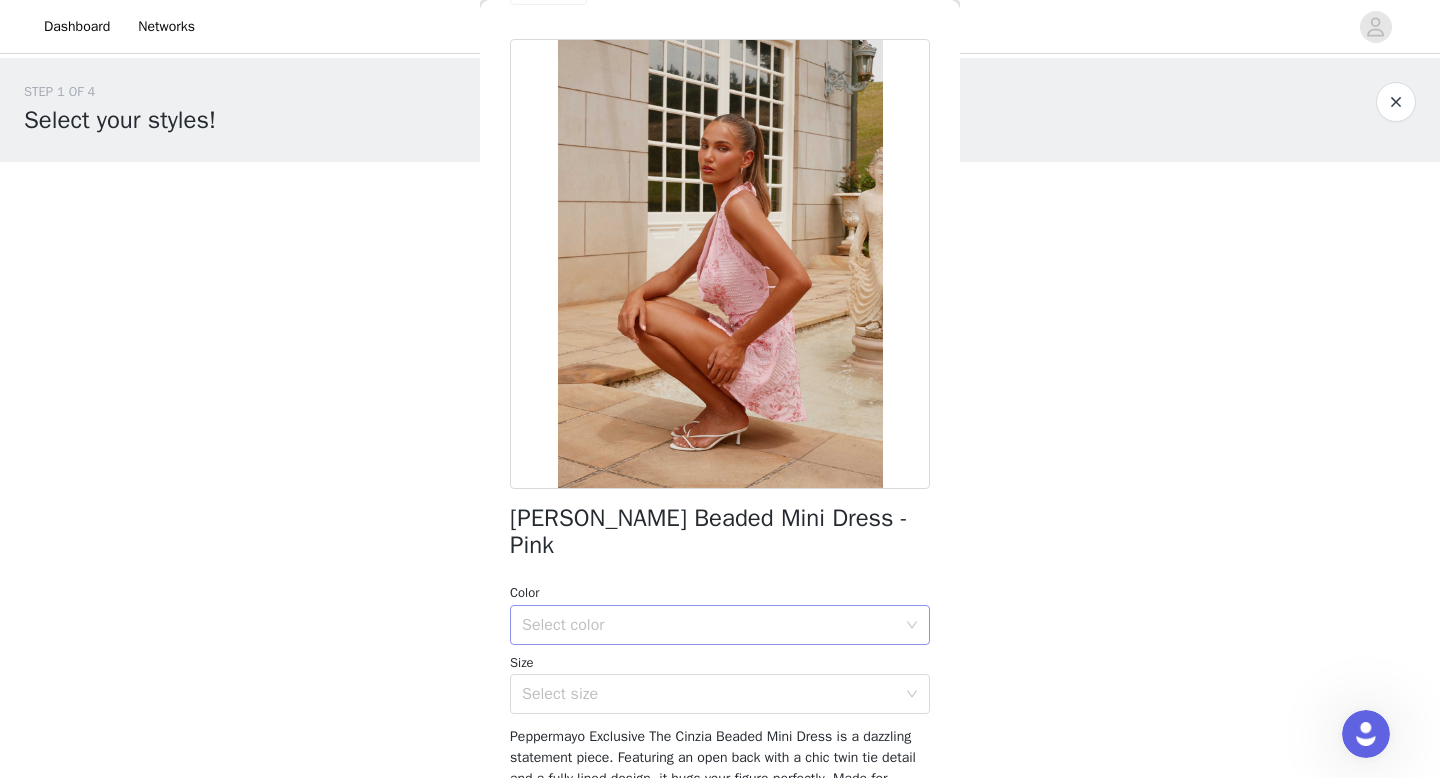 click on "Select color" at bounding box center (713, 625) 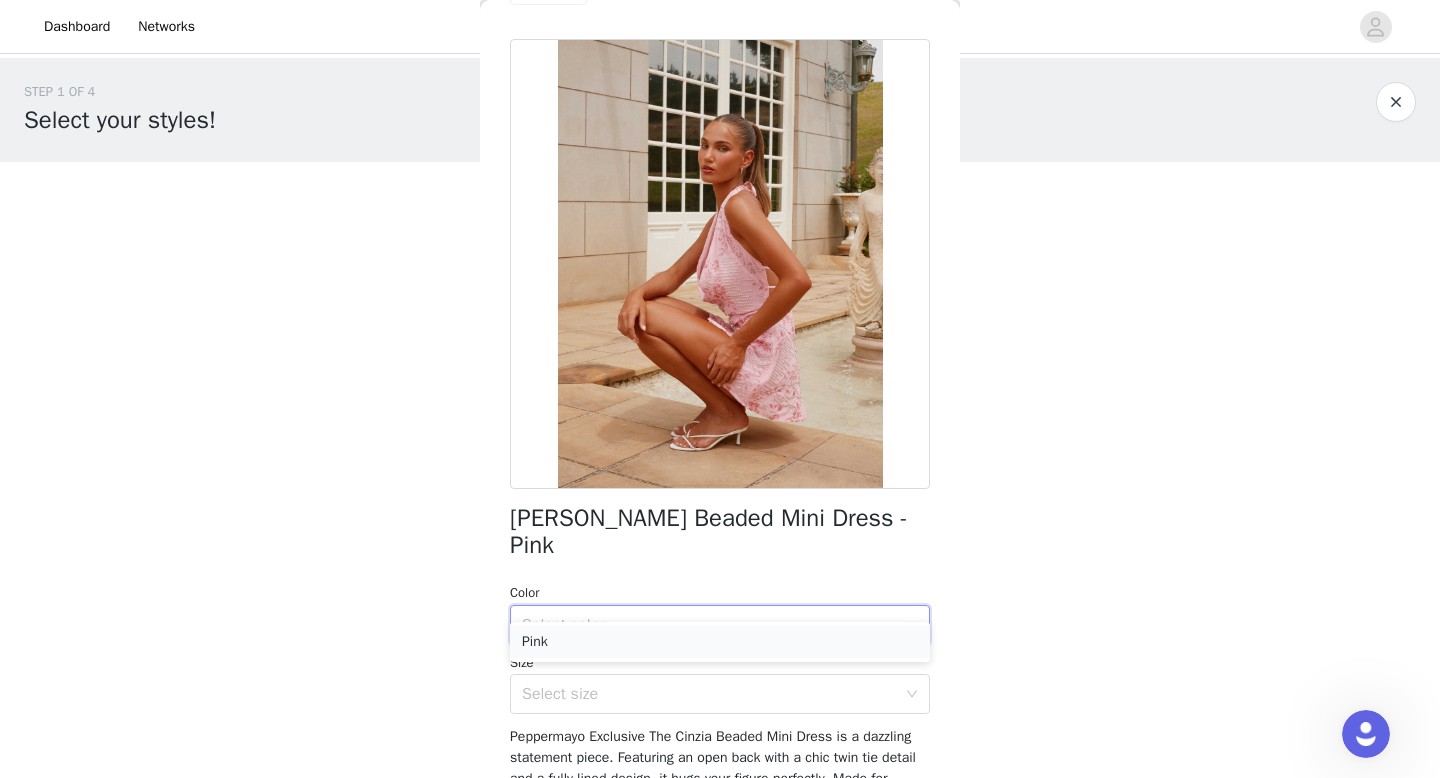 click on "Pink" at bounding box center (720, 642) 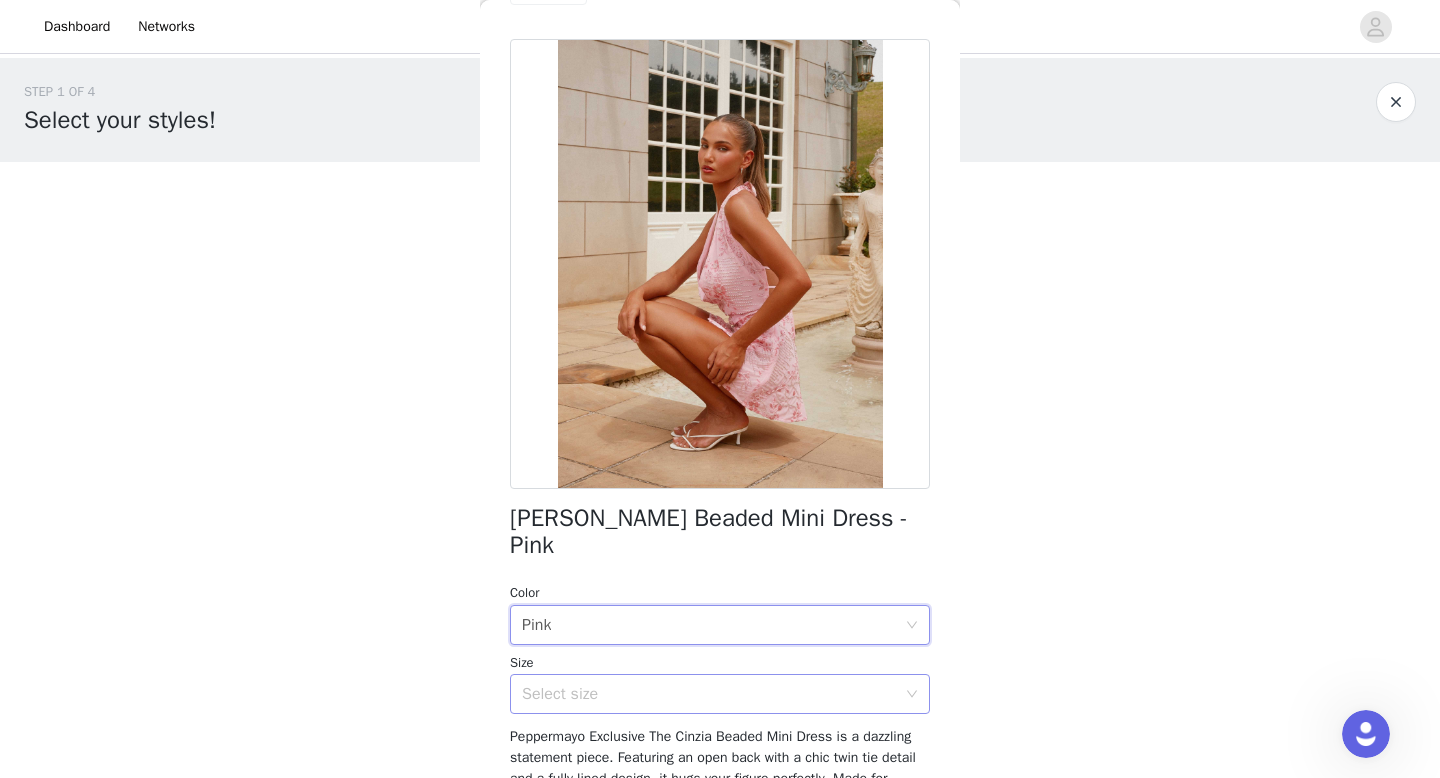 click on "Select size" at bounding box center (709, 694) 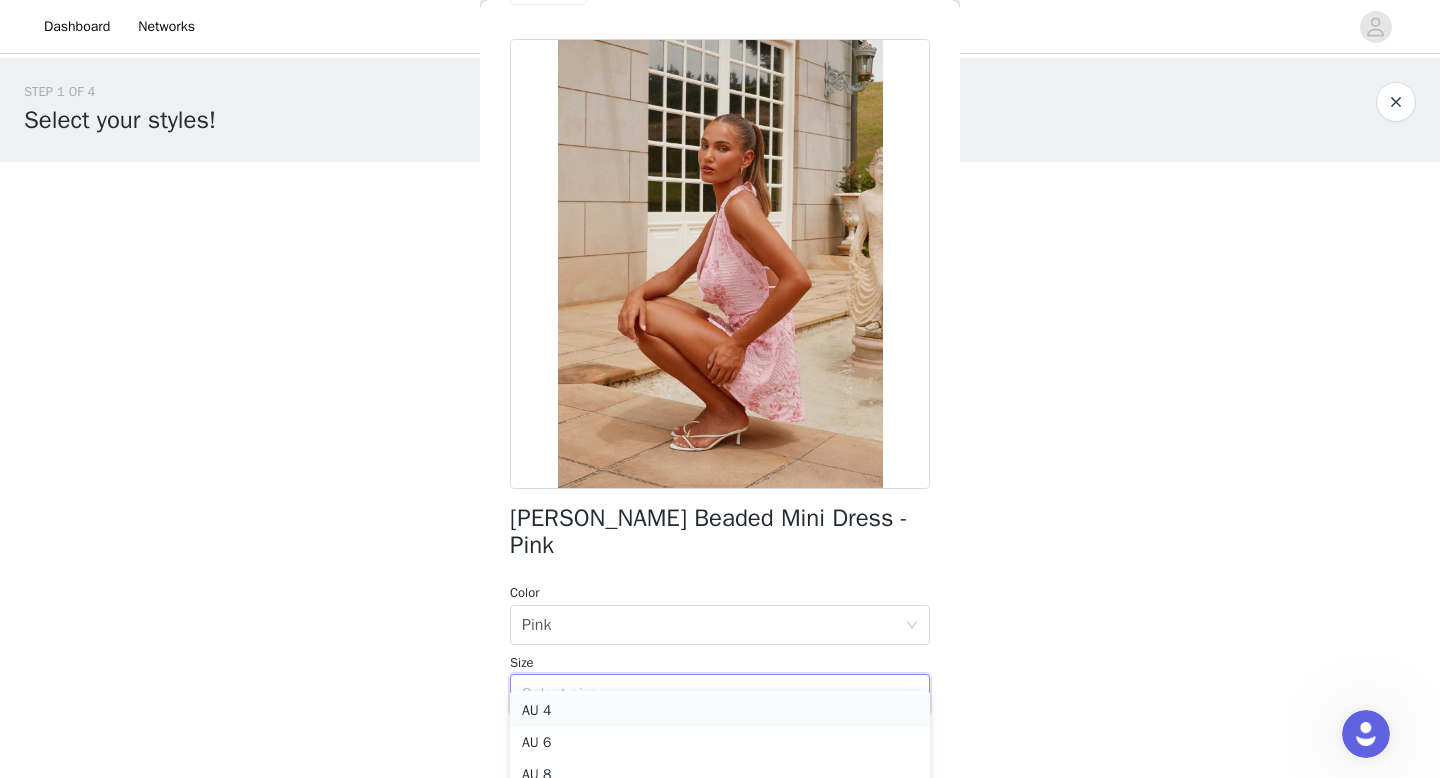 click on "AU 4" at bounding box center (720, 711) 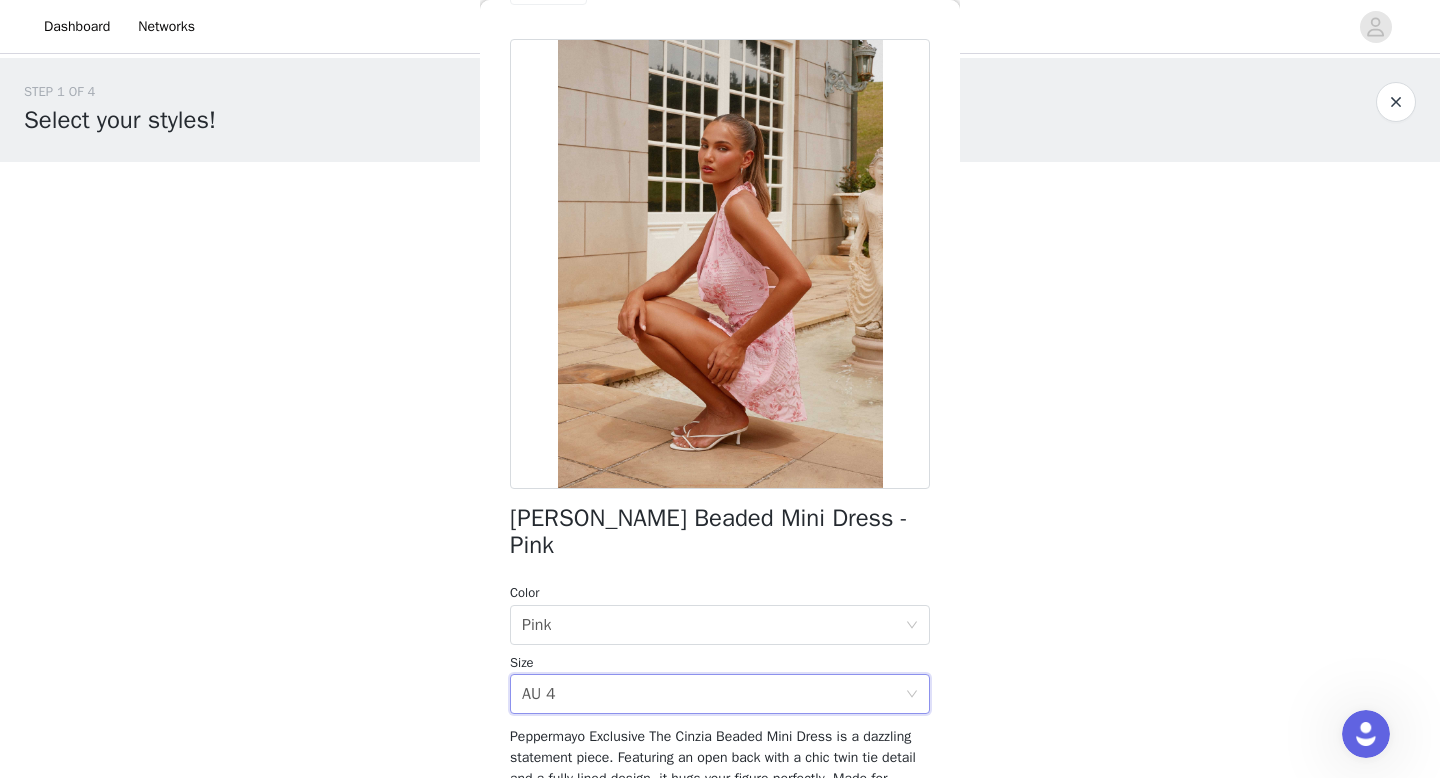 scroll, scrollTop: 318, scrollLeft: 0, axis: vertical 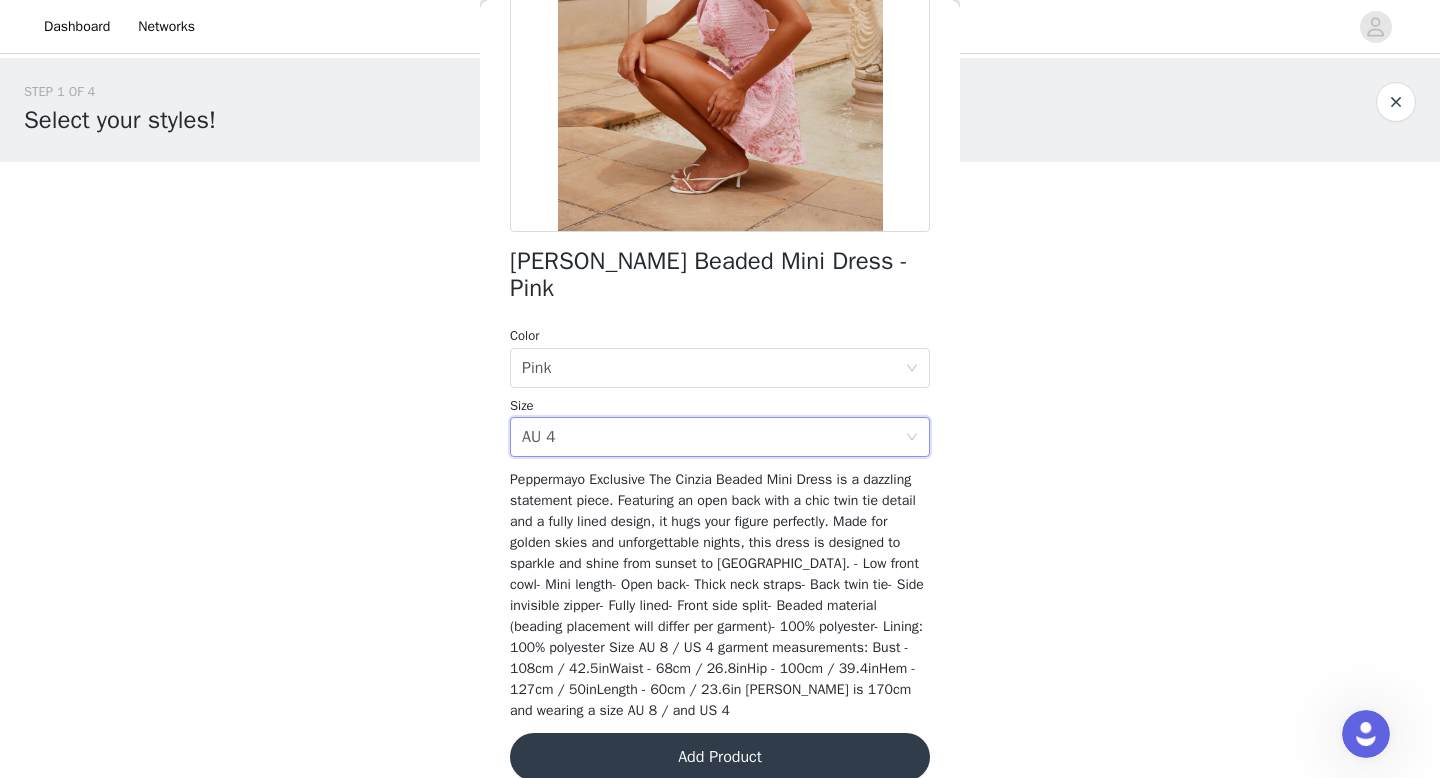 click on "Add Product" at bounding box center [720, 757] 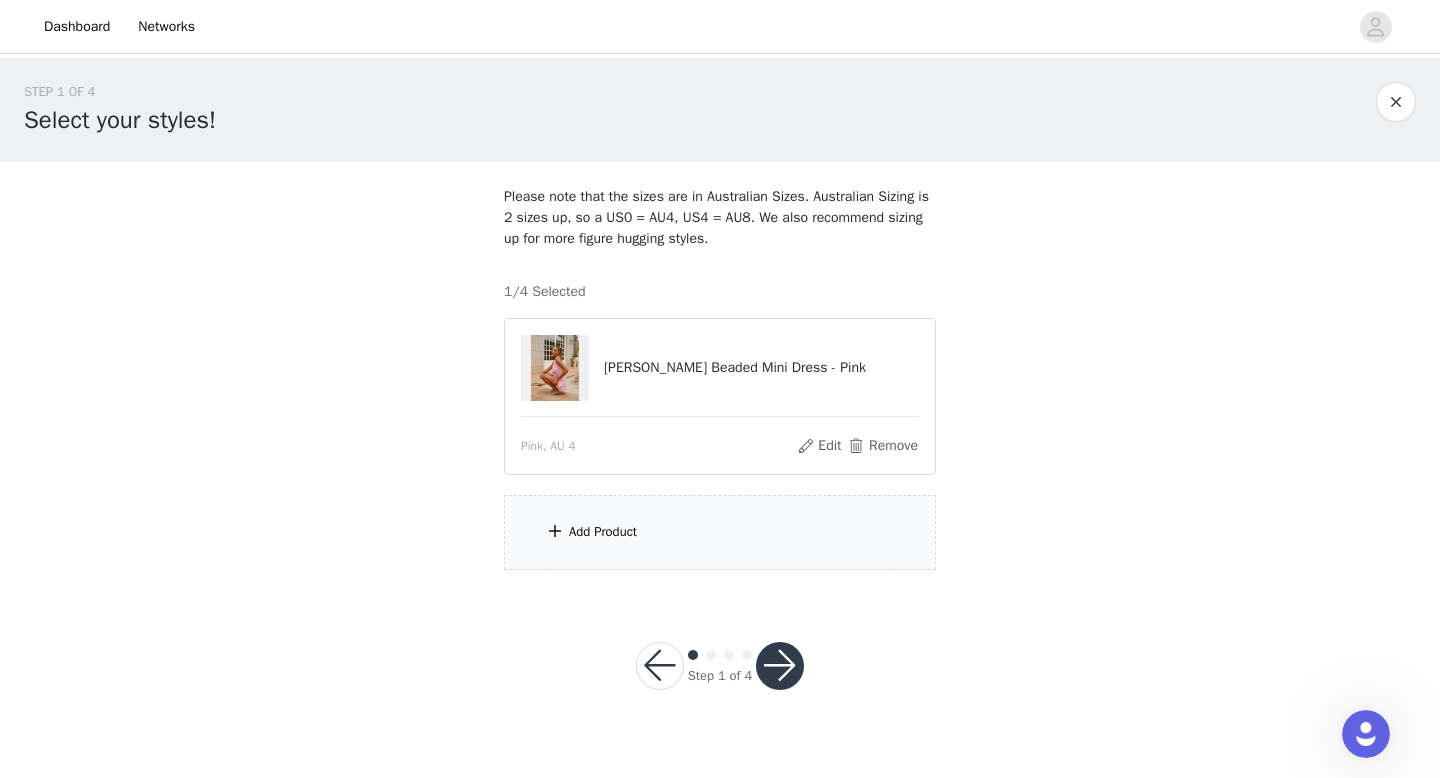 click on "Add Product" at bounding box center [603, 532] 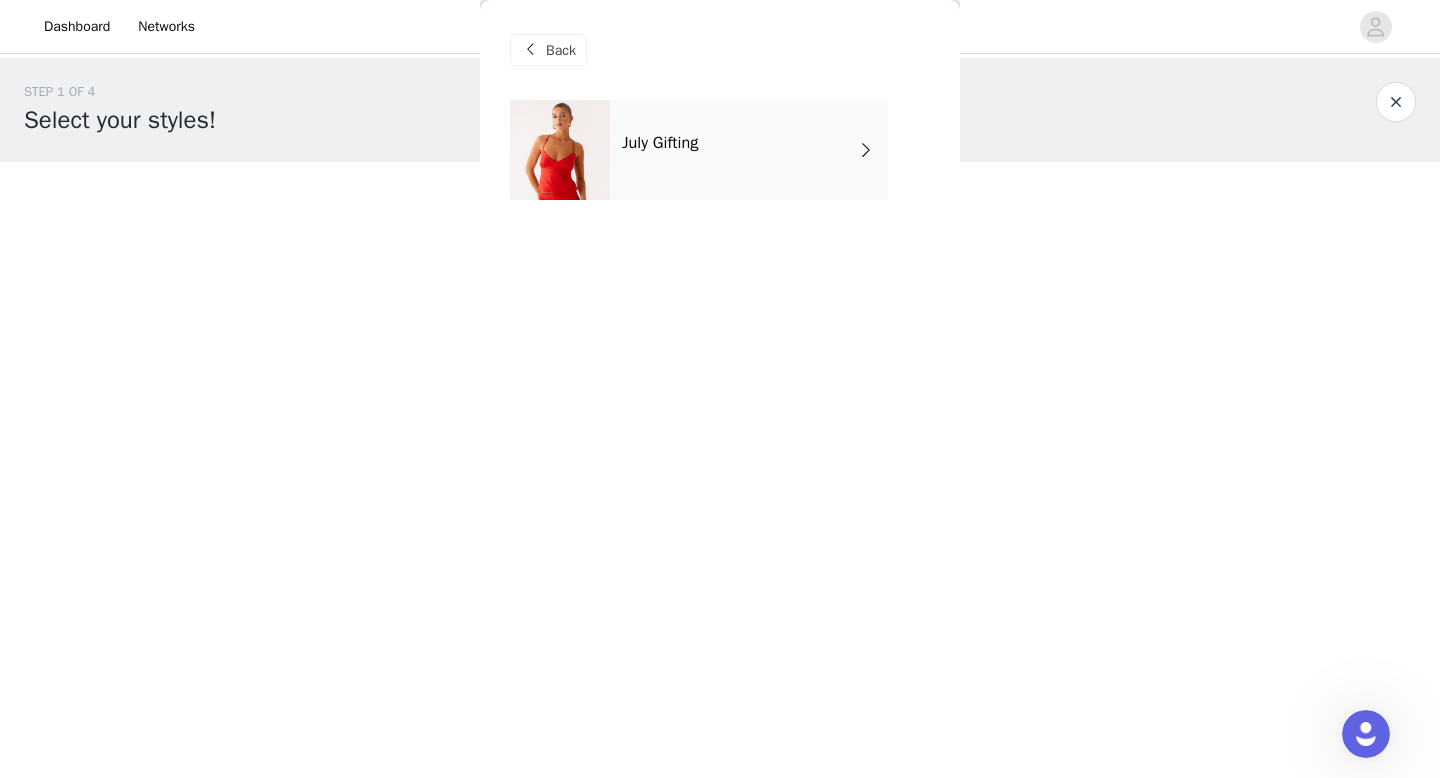 click on "July Gifting" at bounding box center (749, 150) 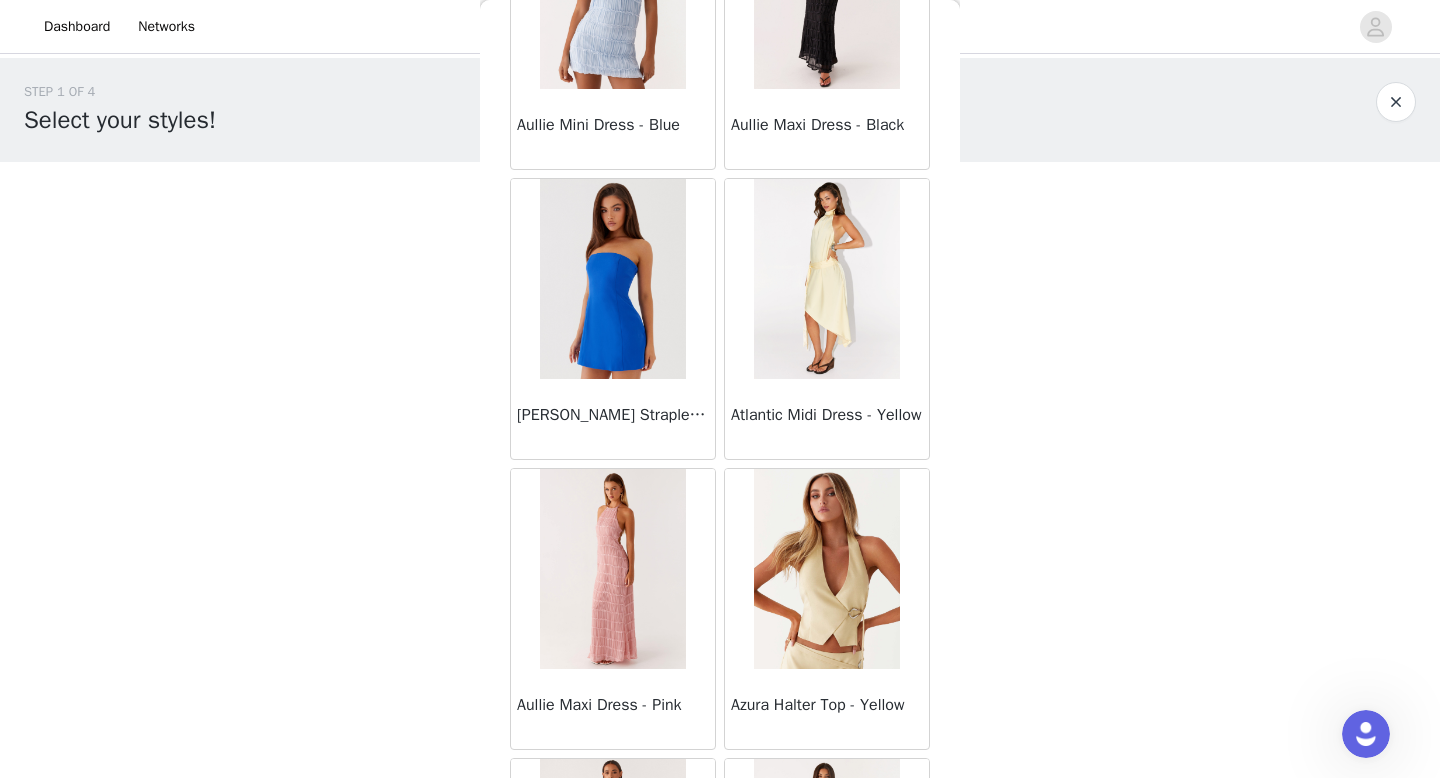 scroll, scrollTop: 2282, scrollLeft: 0, axis: vertical 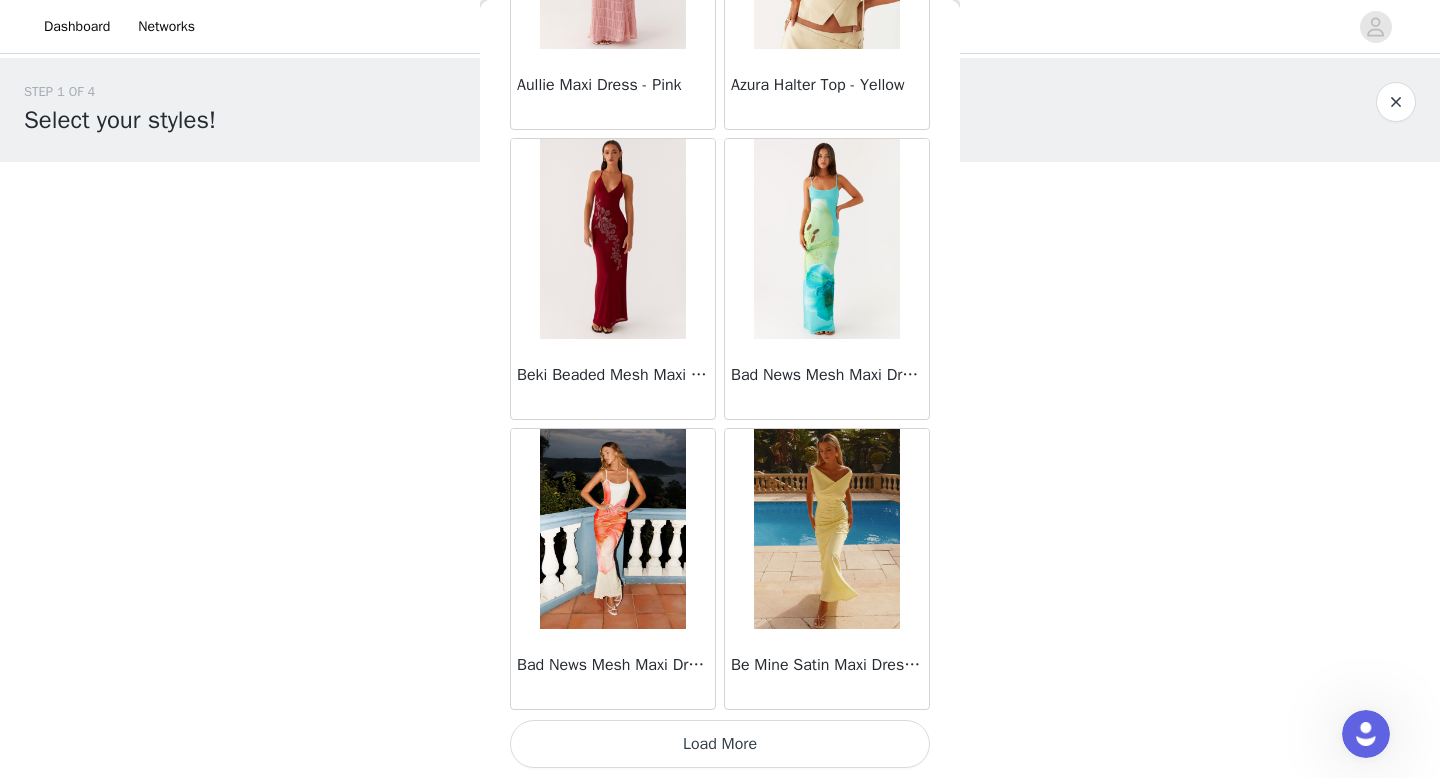 click on "Load More" at bounding box center [720, 744] 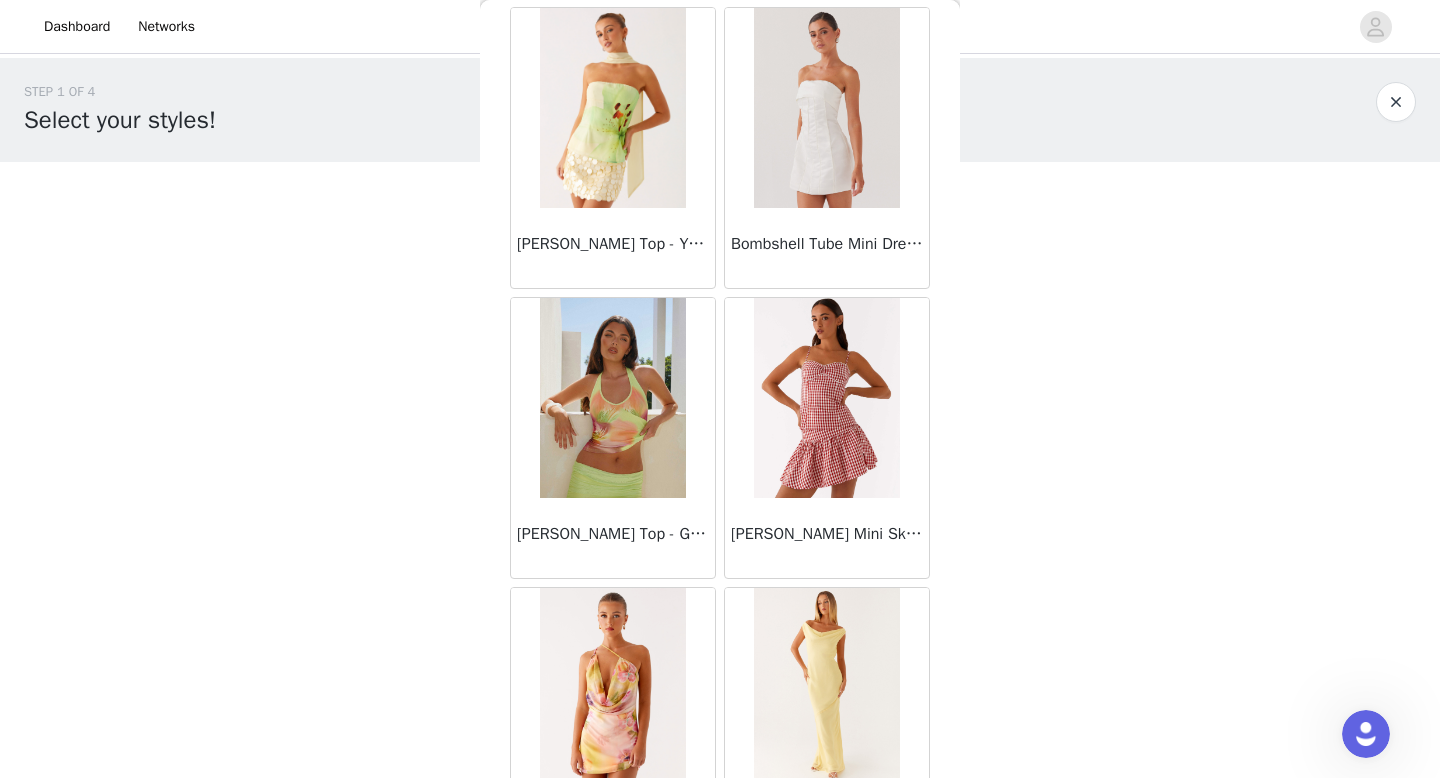 scroll, scrollTop: 4417, scrollLeft: 0, axis: vertical 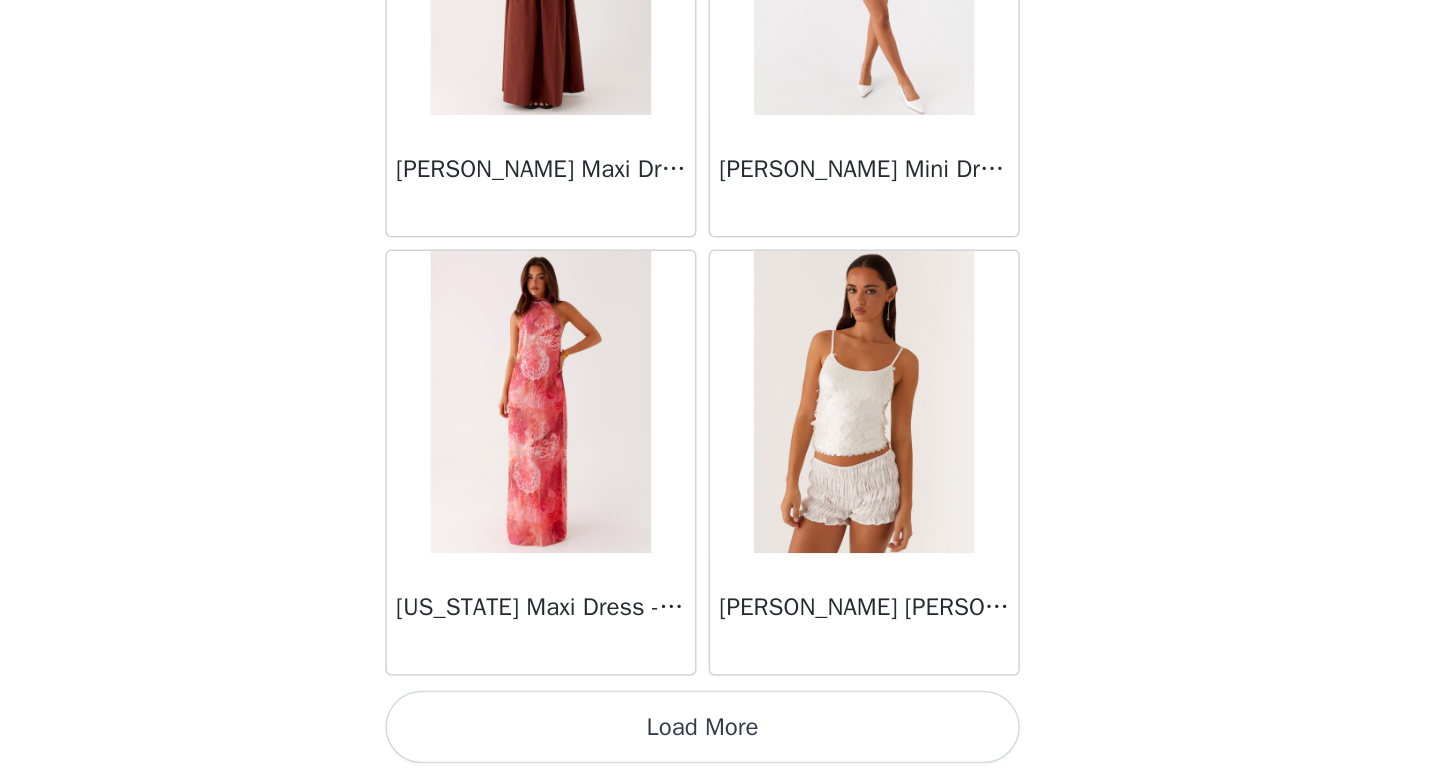 click on "Load More" at bounding box center [720, 744] 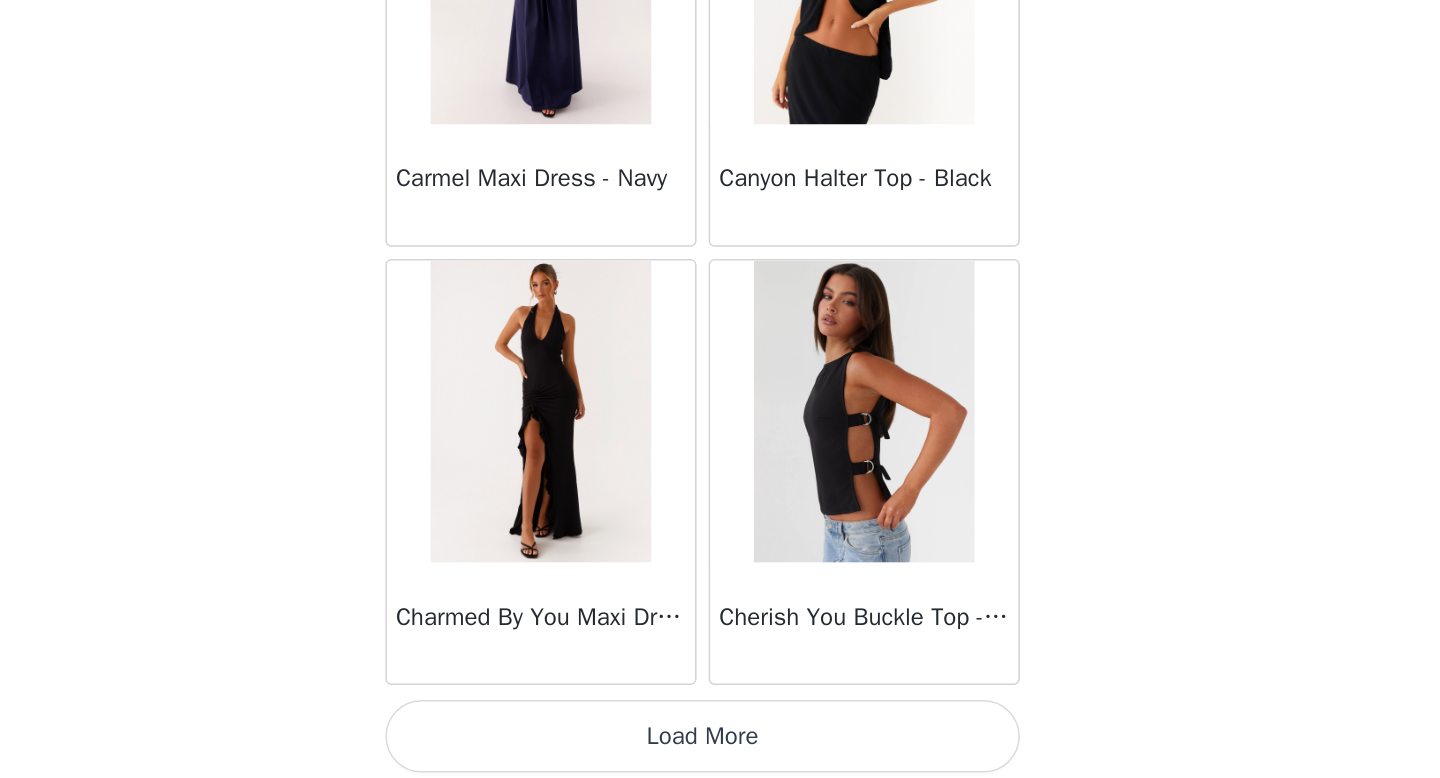 scroll, scrollTop: 8082, scrollLeft: 0, axis: vertical 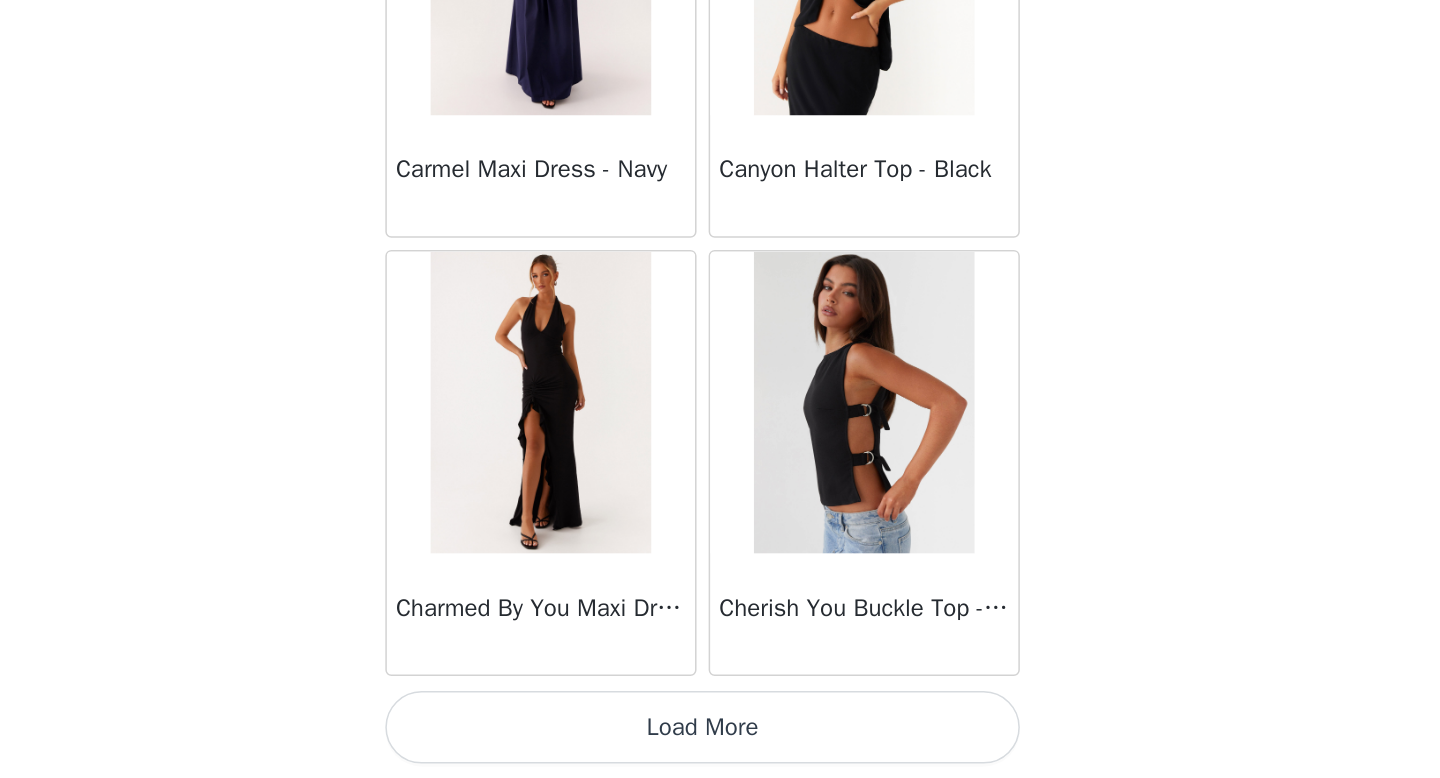 click on "Load More" at bounding box center (720, 744) 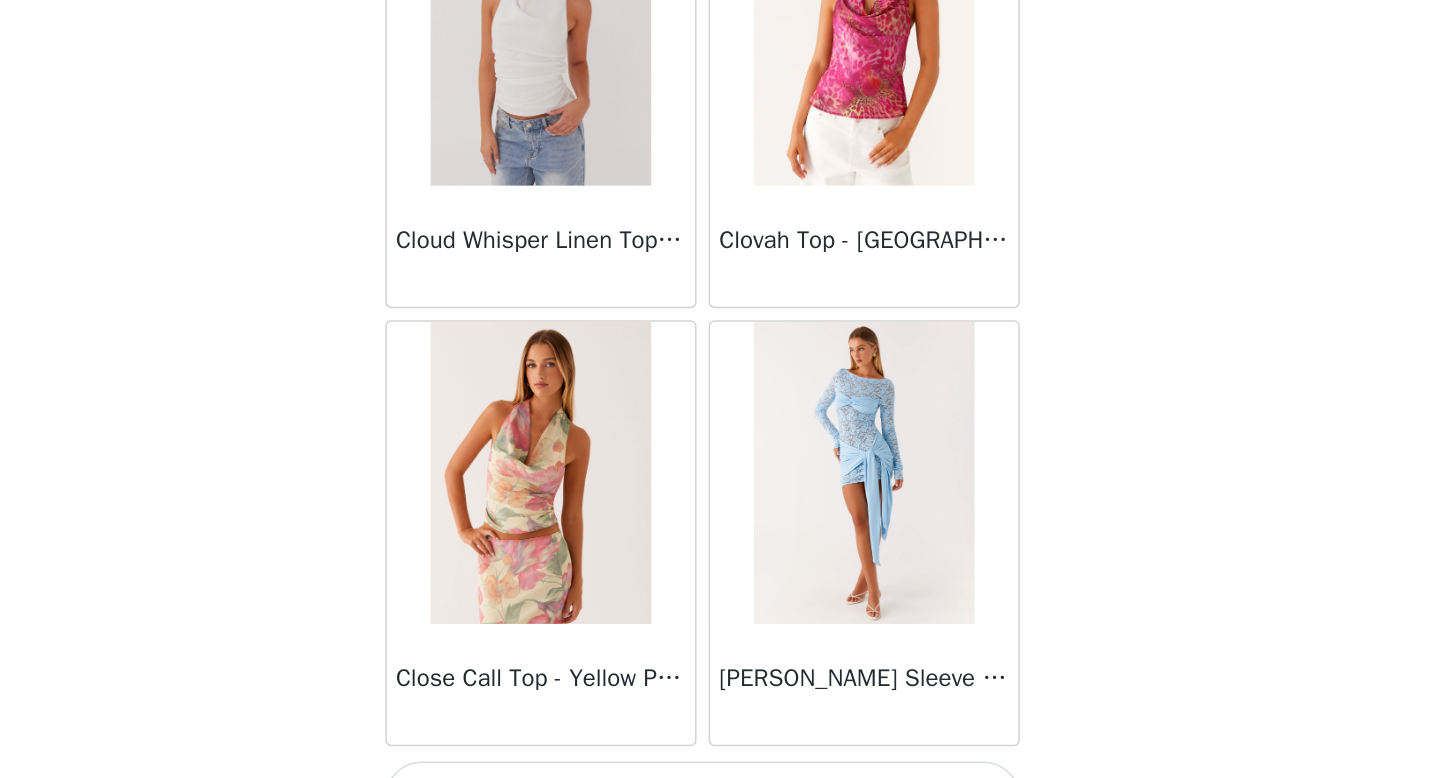 scroll, scrollTop: 10982, scrollLeft: 0, axis: vertical 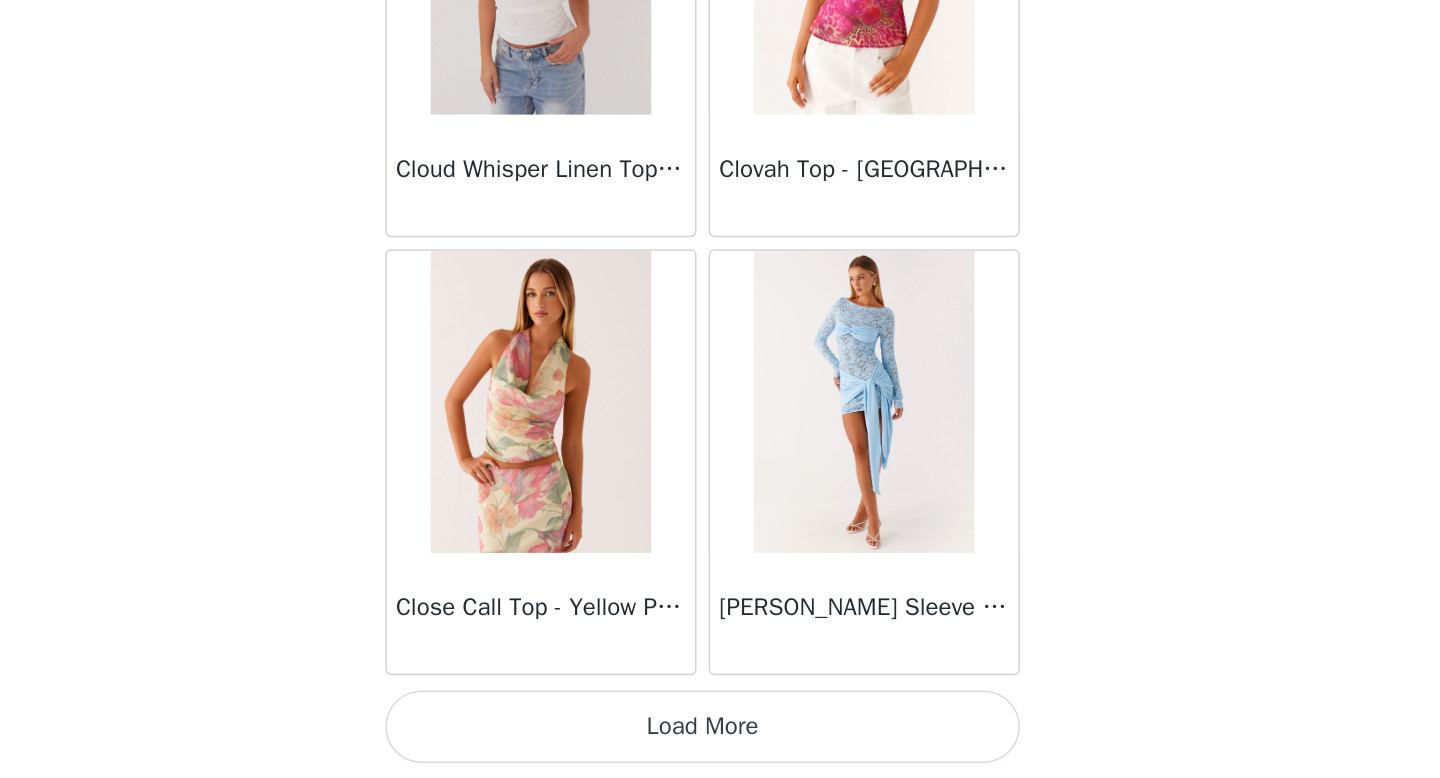 click on "Load More" at bounding box center (720, 744) 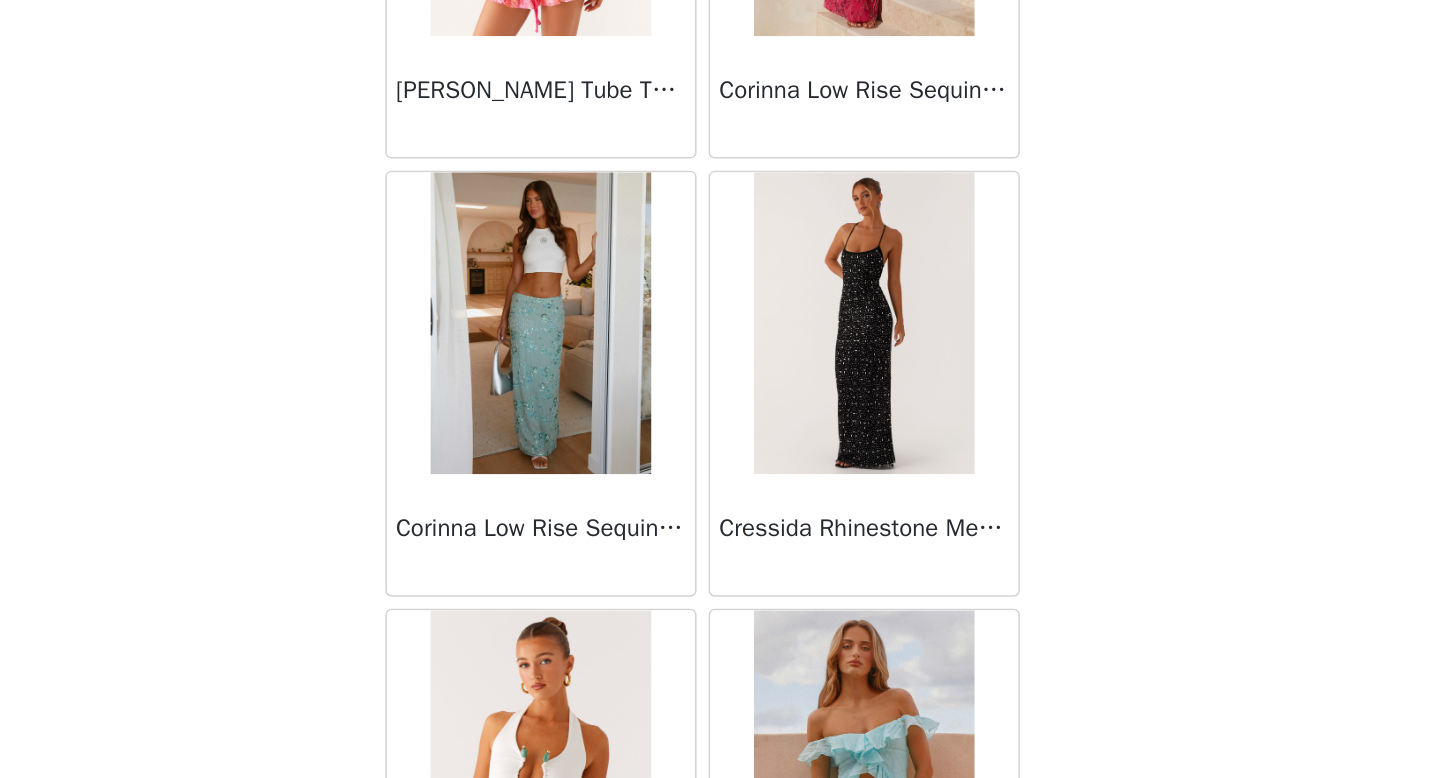scroll, scrollTop: 11906, scrollLeft: 0, axis: vertical 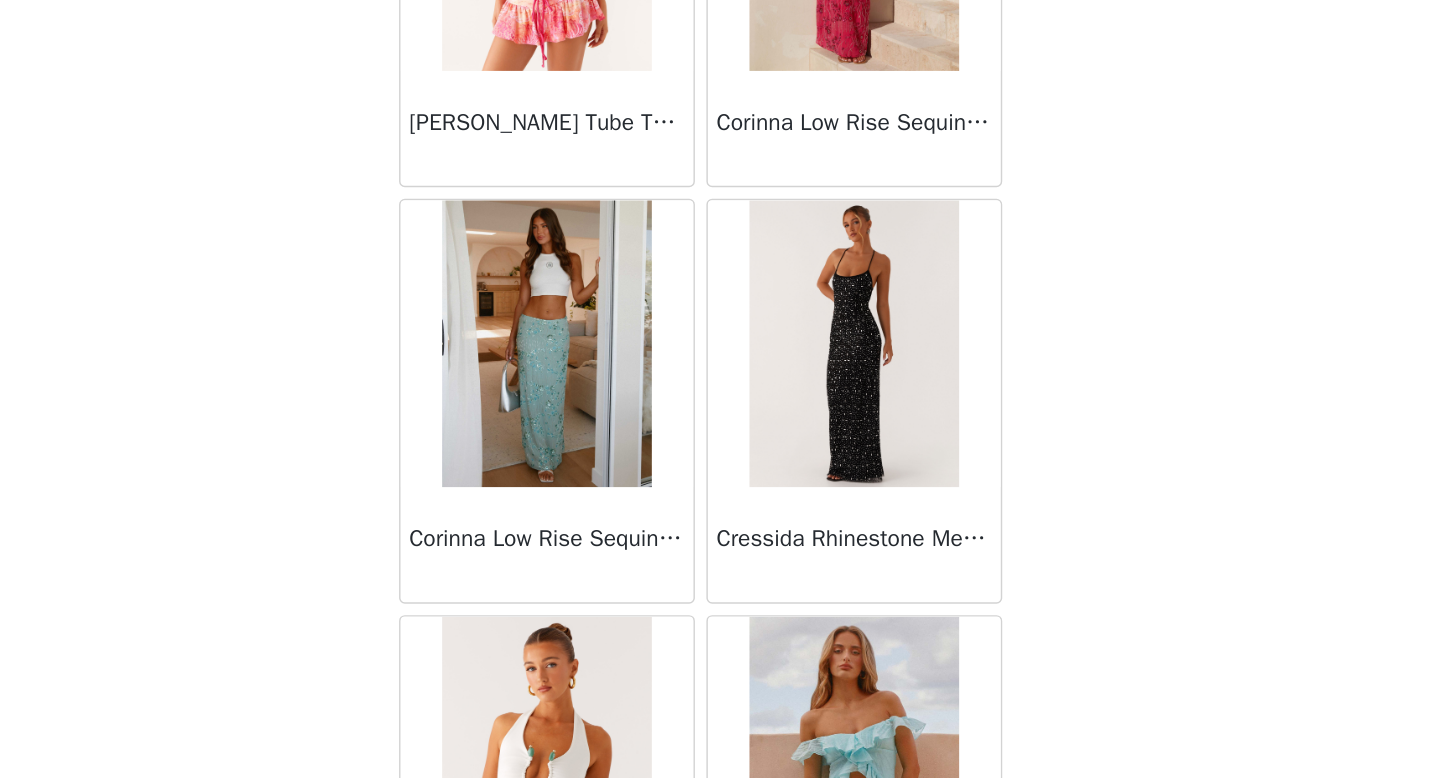 click on "STEP 1 OF 4
Select your styles!
Please note that the sizes are in Australian Sizes. Australian Sizing is 2 sizes up, so a US0 = AU4, US4 = AU8. We also recommend sizing up for more figure hugging styles.       1/4 Selected           Cinzia Beaded Mini Dress - Pink           Pink, AU 4       Edit   Remove     Add Product       Back       Ayanna Strapless Mini Dress - Yellow       Aster Bloom Maxi Dress - Orange Blue Floral       Avenue Mini Dress - Plum       Aullie Maxi Dress - Yellow       Aullie Maxi Dress - Ivory       Aullie Mini Dress - Black       Avalia Backless Scarf Mini Dress - White Polka Dot       Aullie Maxi Dress - Blue       Aster Bloom Maxi Dress - Bloom Wave Print       Athens One Shoulder Top - Floral       Aullie Mini Dress - Blue       Aullie Maxi Dress - Black       Ayanna Strapless Mini Dress - Cobalt       Atlantic Midi Dress - Yellow       Aullie Maxi Dress - Pink" at bounding box center (720, 326) 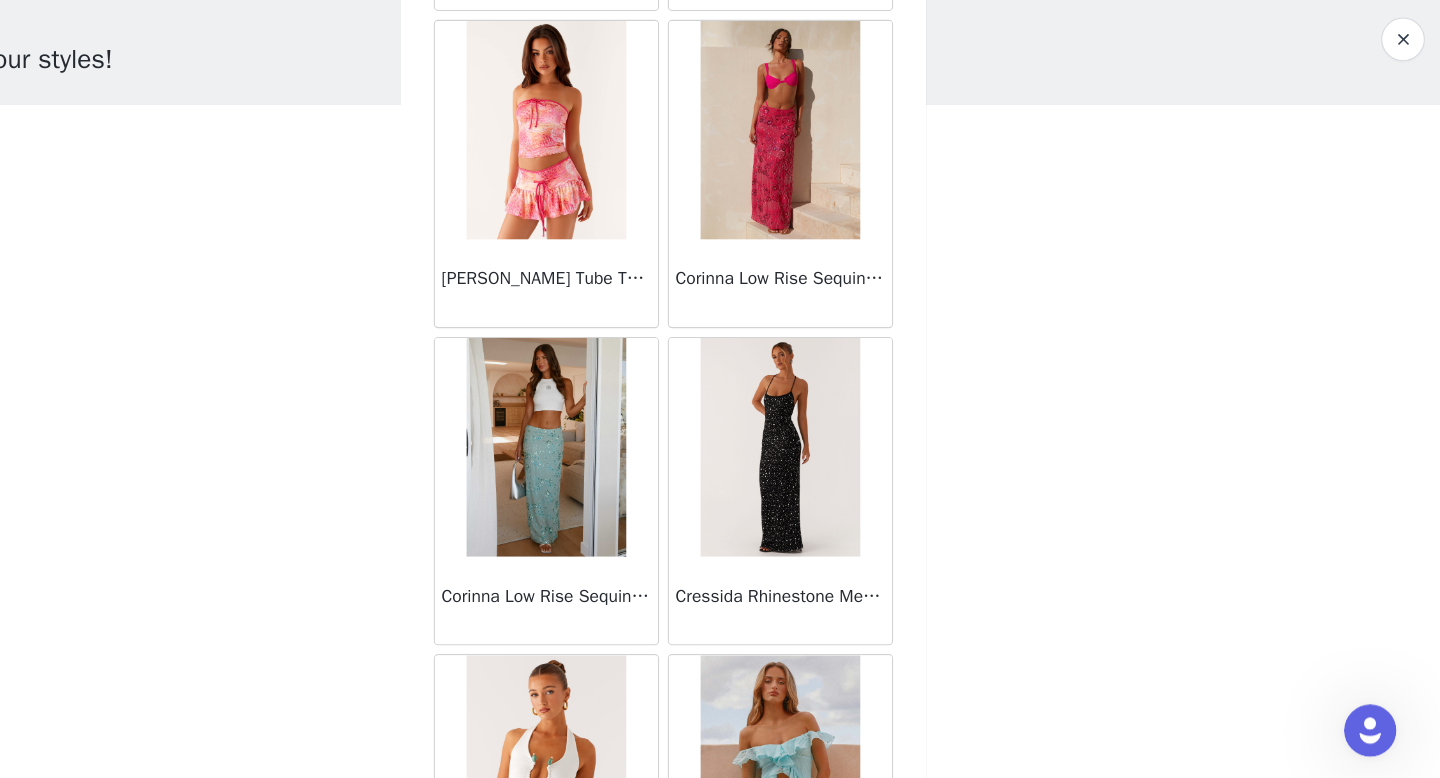 scroll, scrollTop: 0, scrollLeft: 0, axis: both 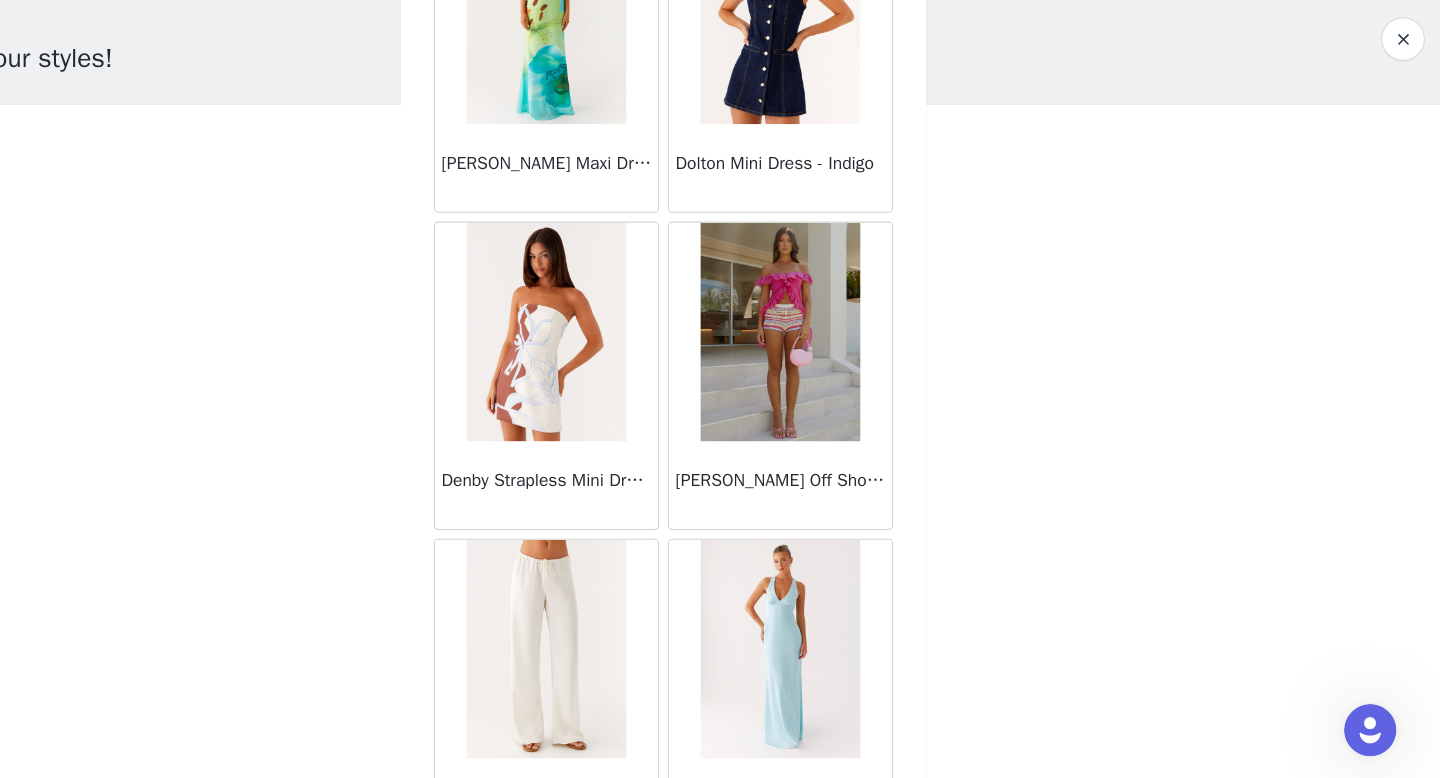 click at bounding box center (826, 370) 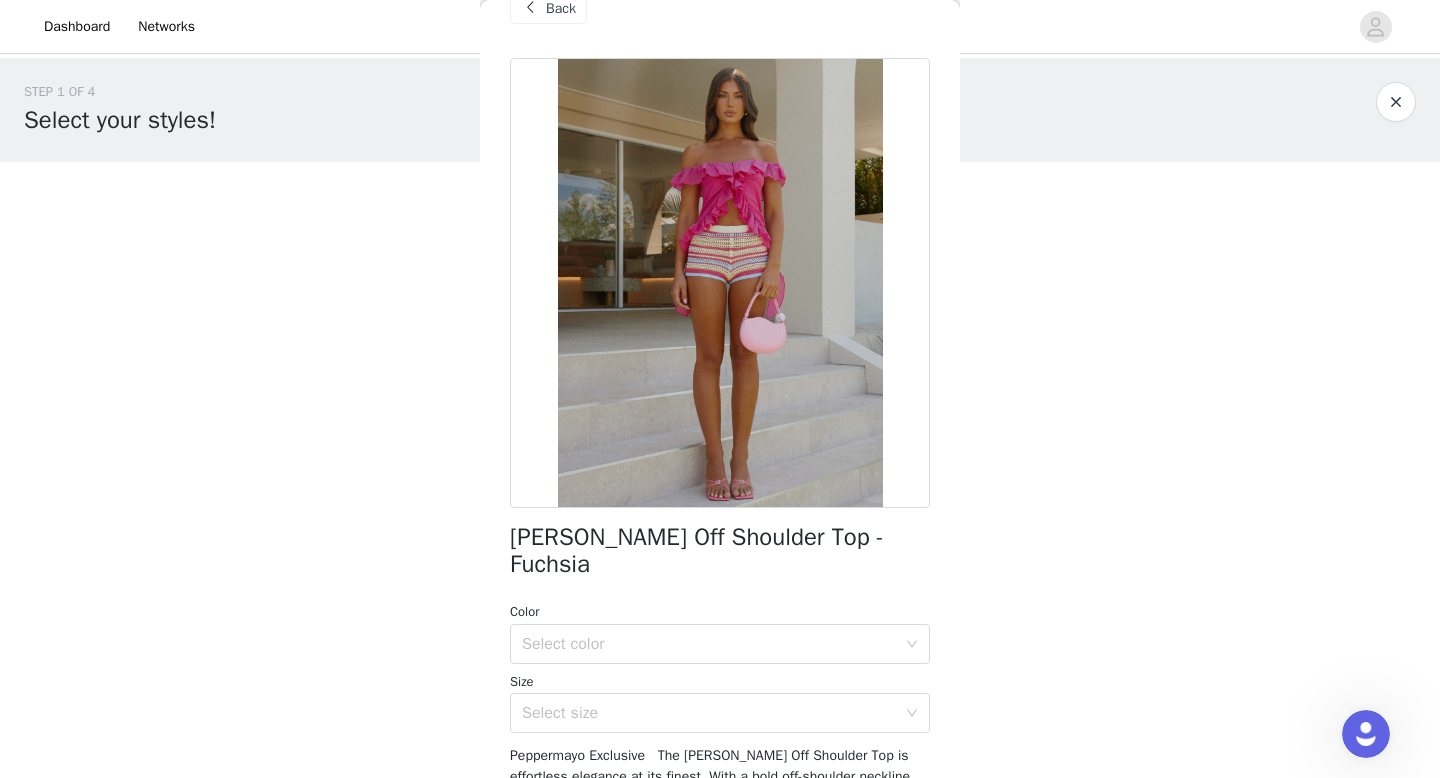 click at bounding box center [1396, 102] 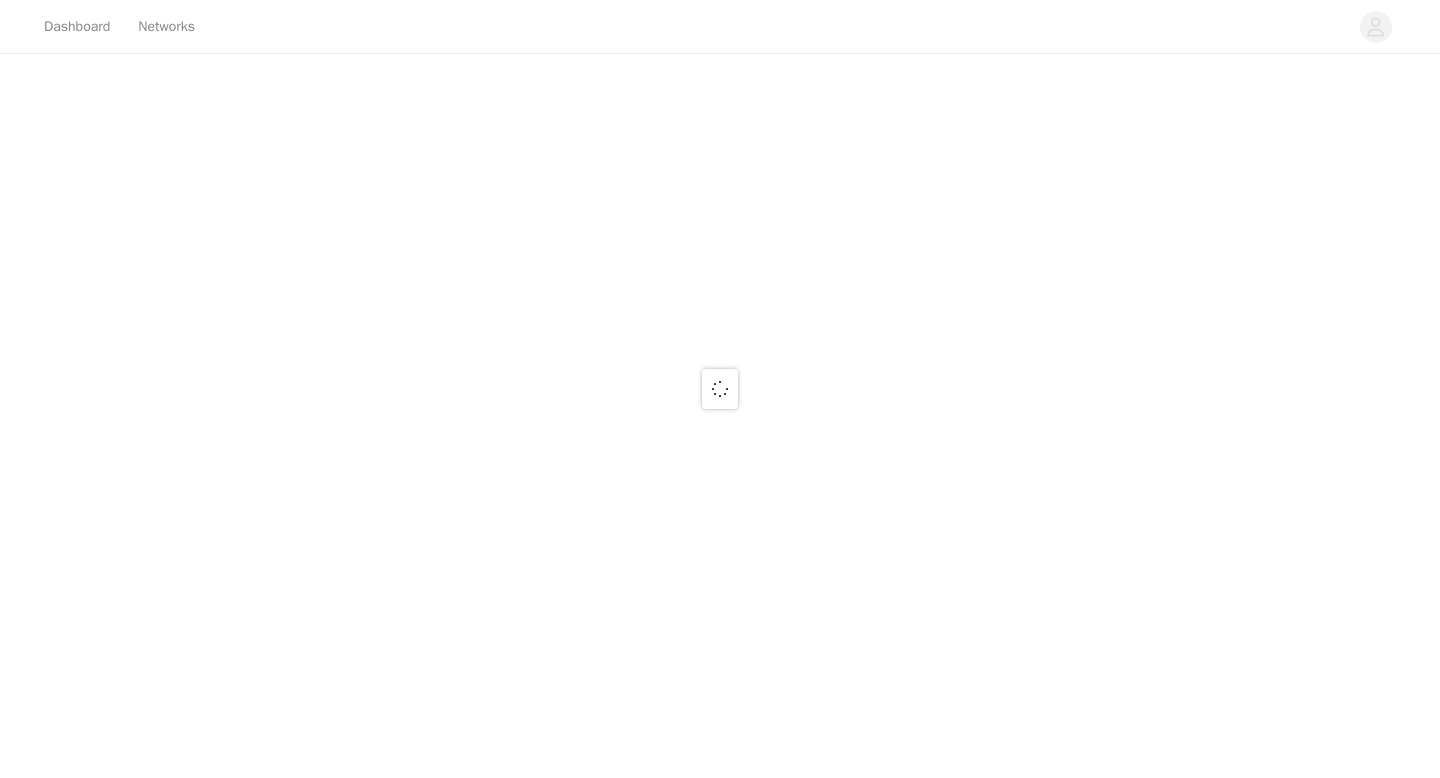 scroll, scrollTop: 0, scrollLeft: 0, axis: both 